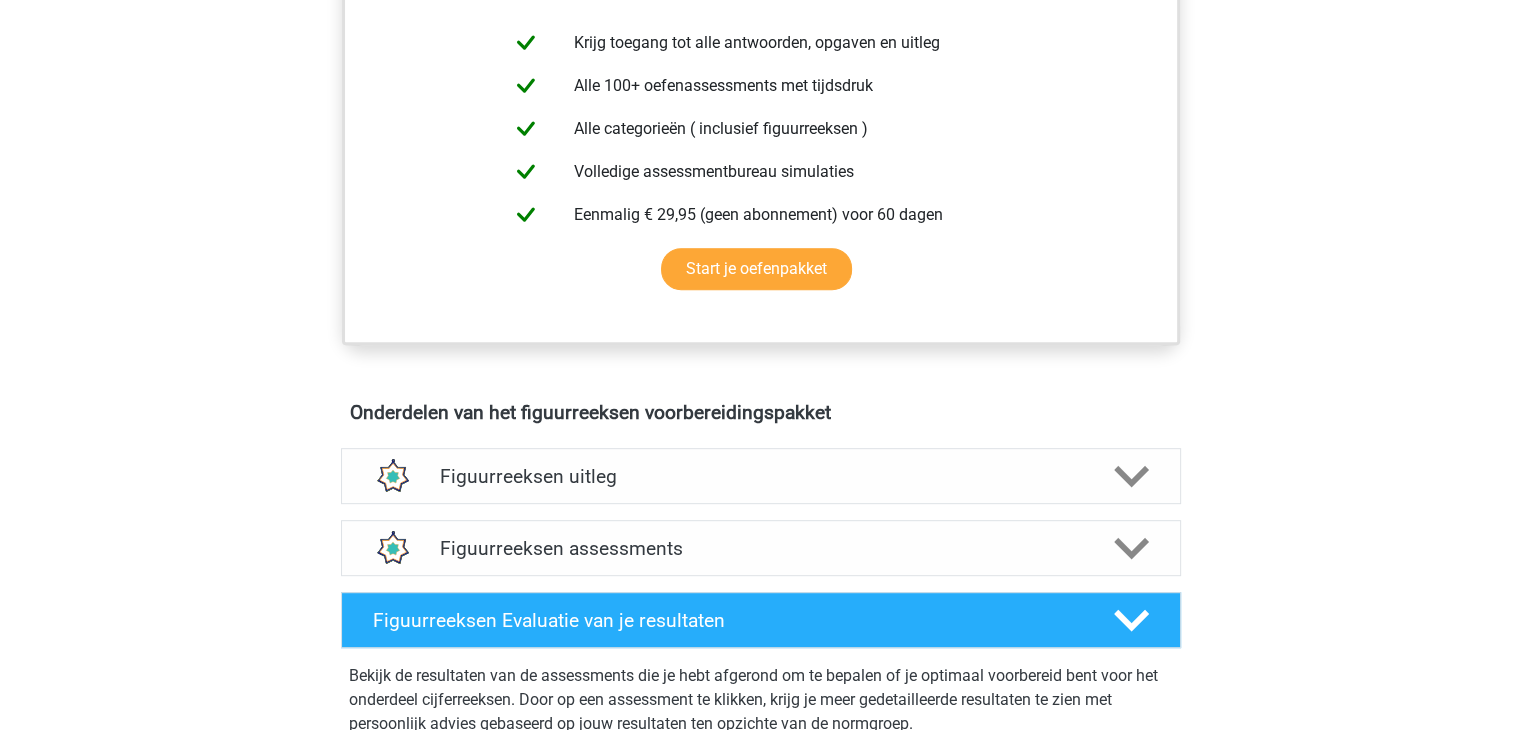 scroll, scrollTop: 1000, scrollLeft: 0, axis: vertical 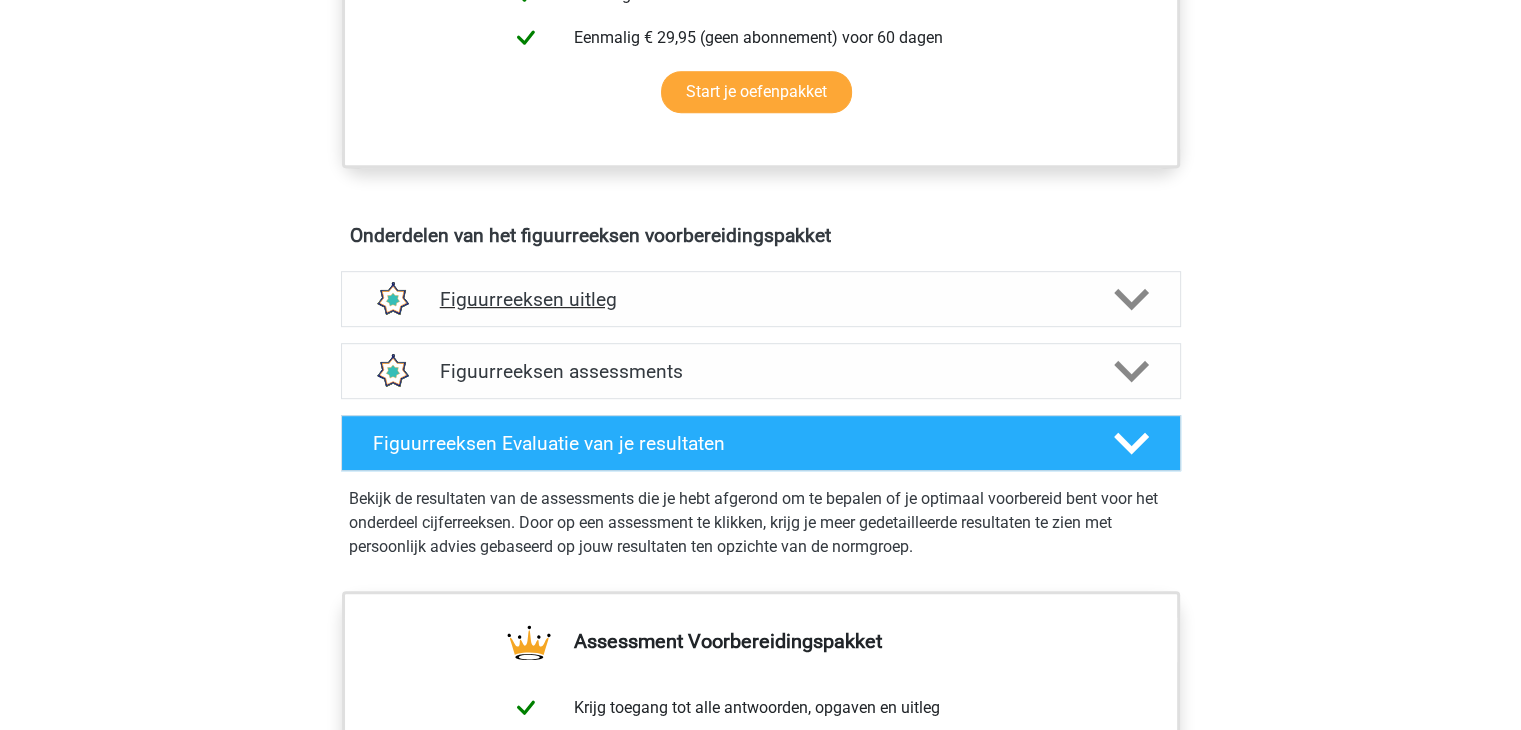click 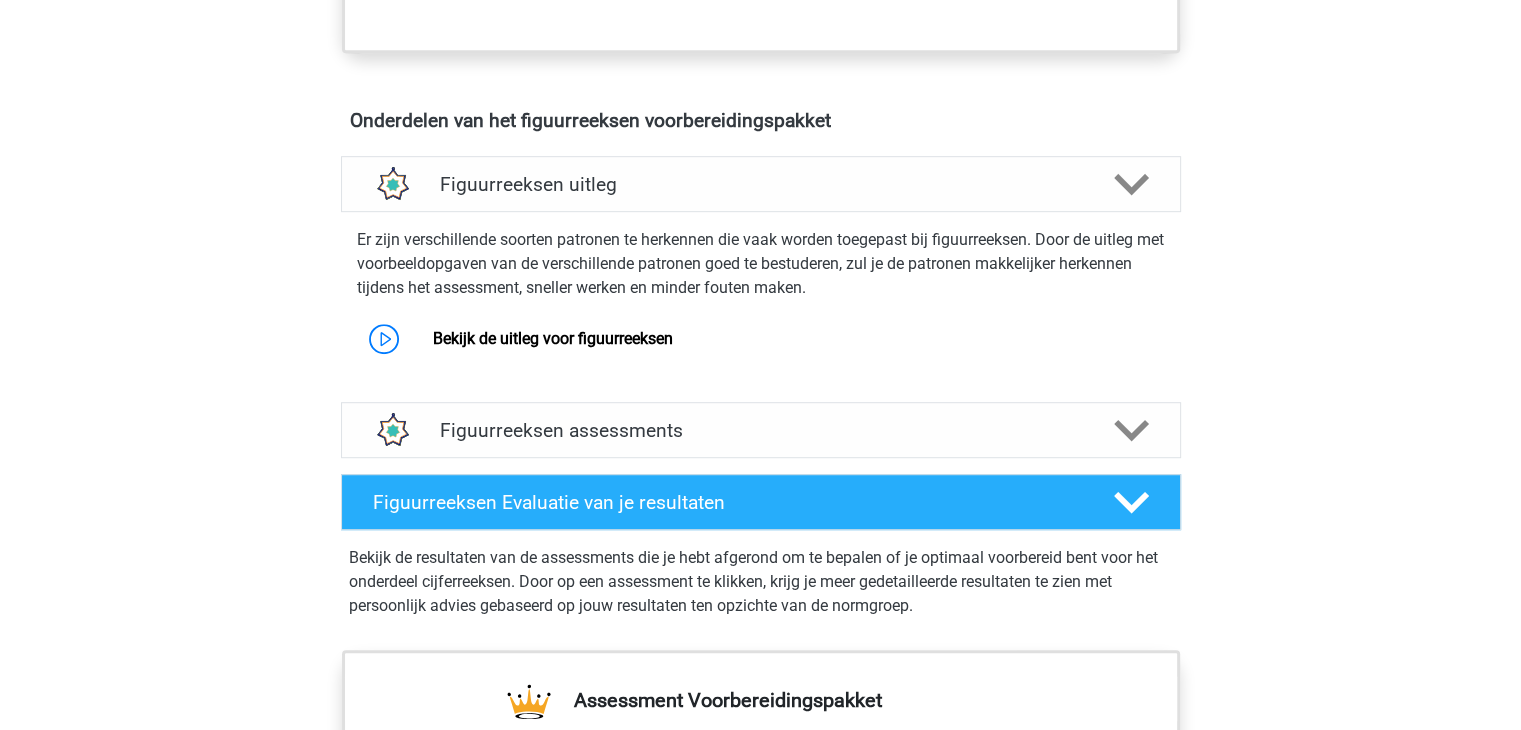 scroll, scrollTop: 1000, scrollLeft: 0, axis: vertical 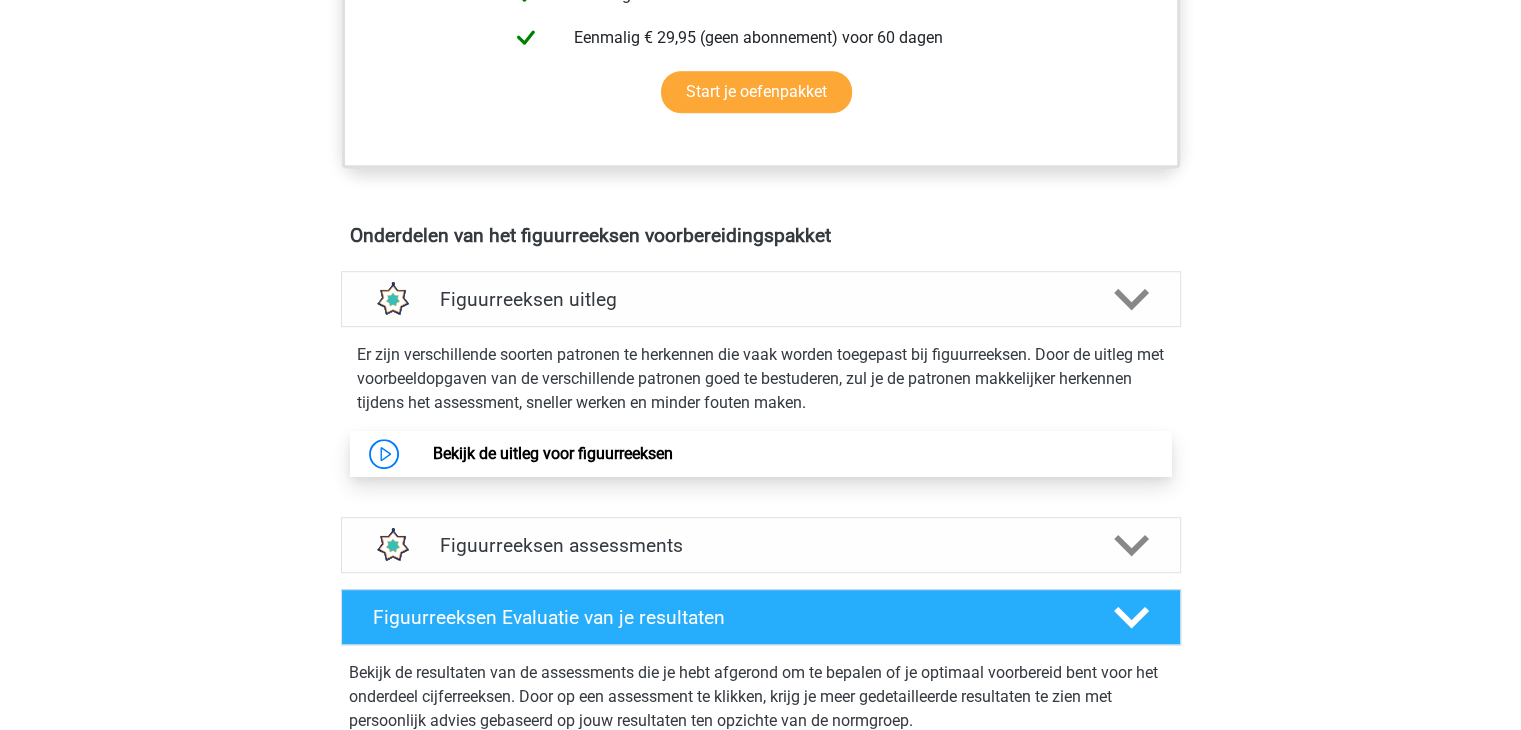 click on "Bekijk de uitleg voor
figuurreeksen" at bounding box center (553, 453) 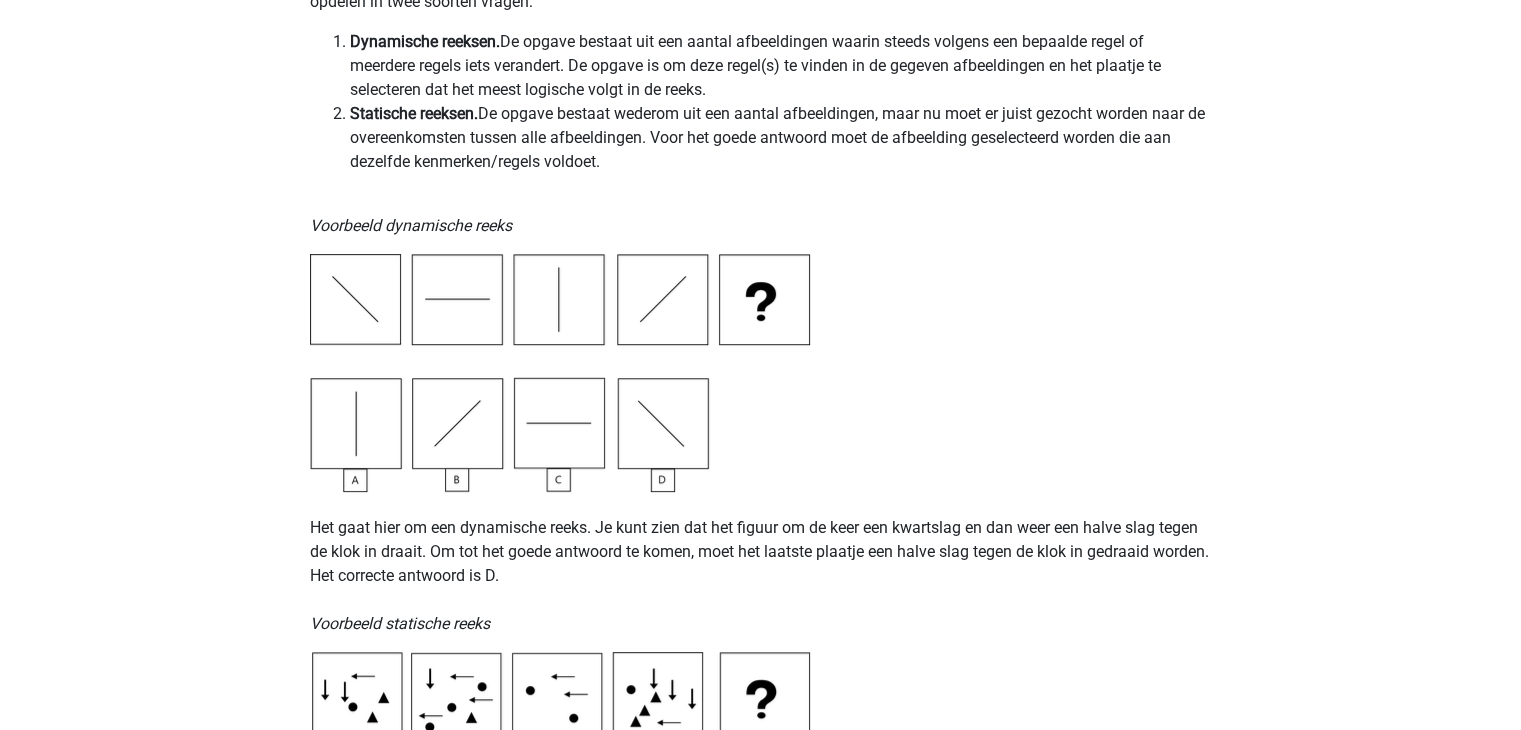 scroll, scrollTop: 100, scrollLeft: 0, axis: vertical 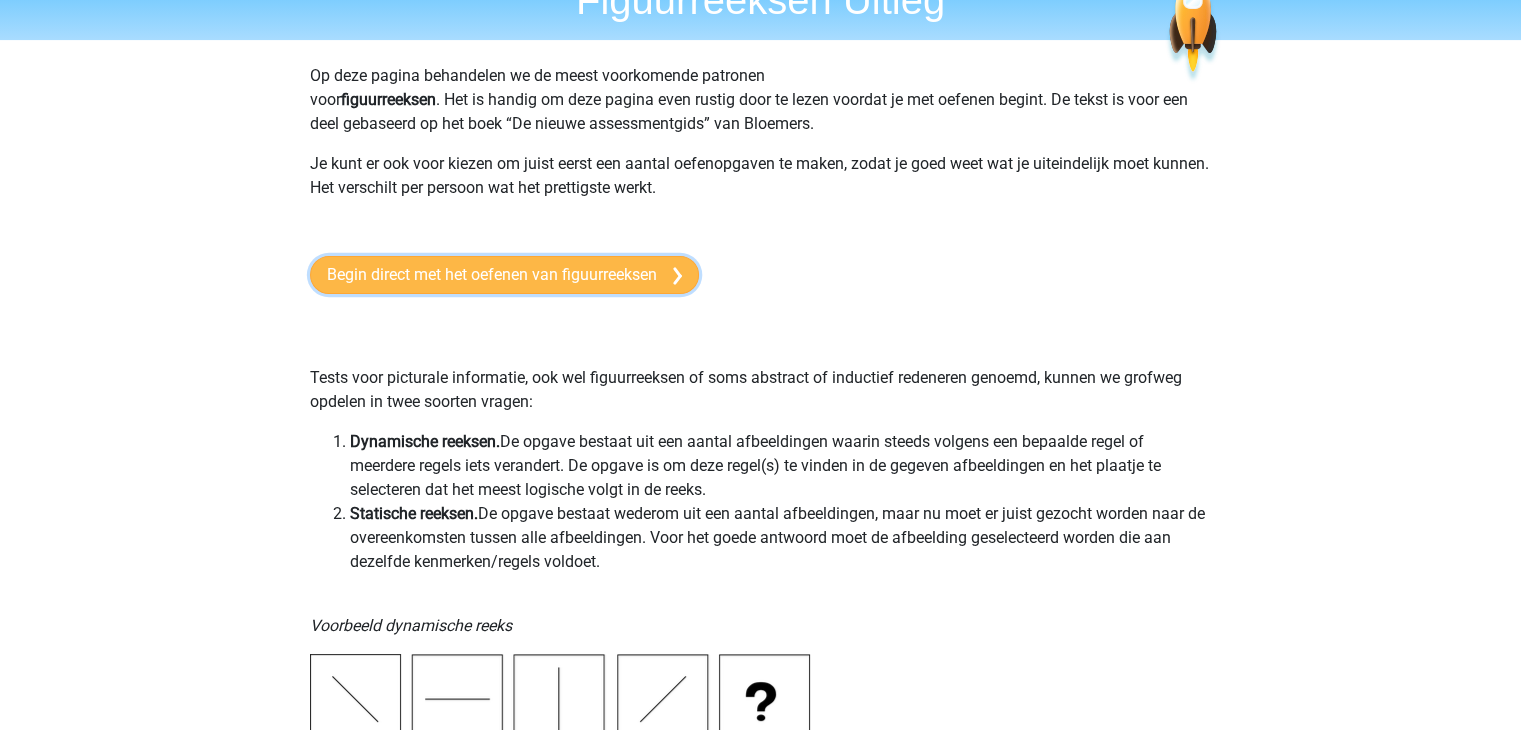 click on "Begin direct met het oefenen van figuurreeksen" at bounding box center [504, 275] 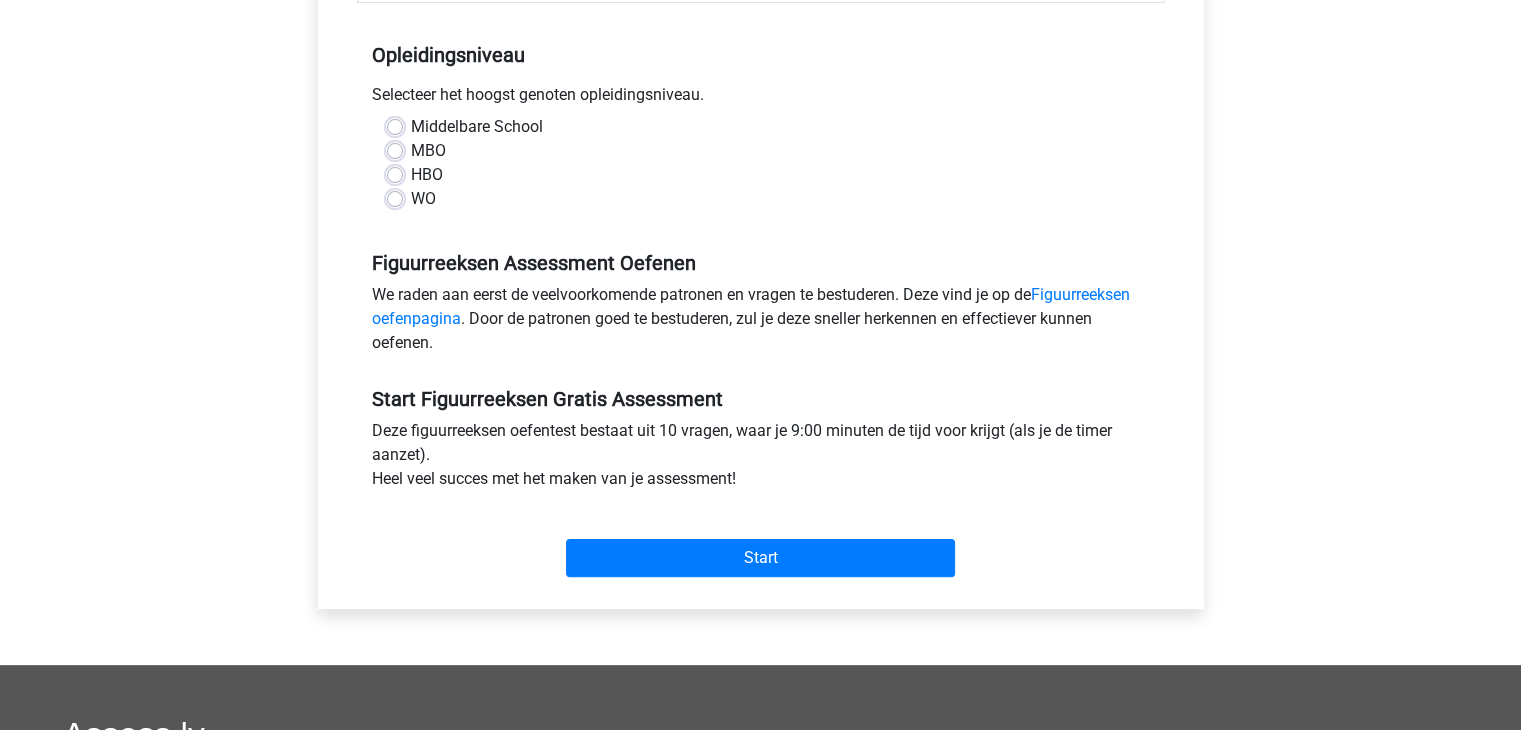 scroll, scrollTop: 400, scrollLeft: 0, axis: vertical 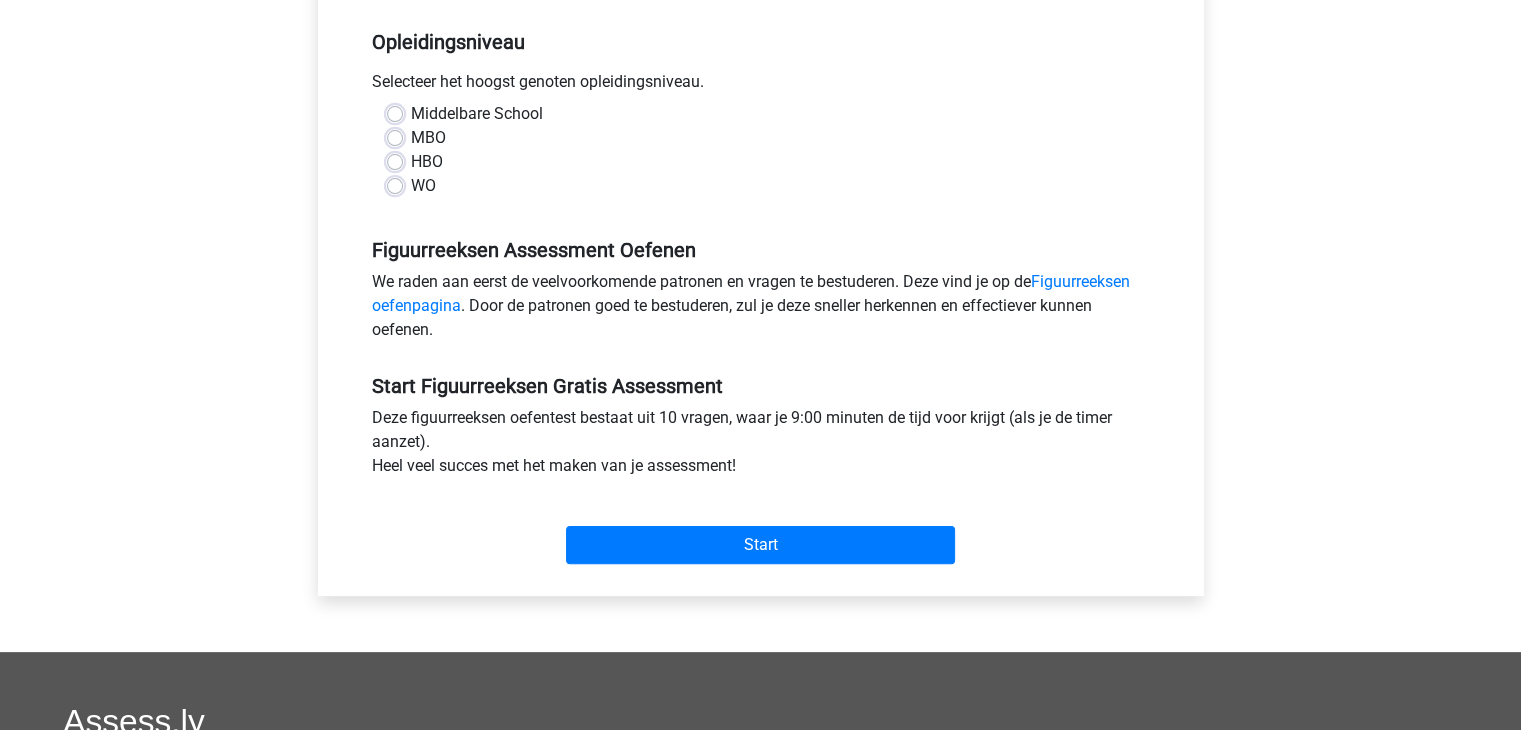 click on "HBO" at bounding box center (427, 162) 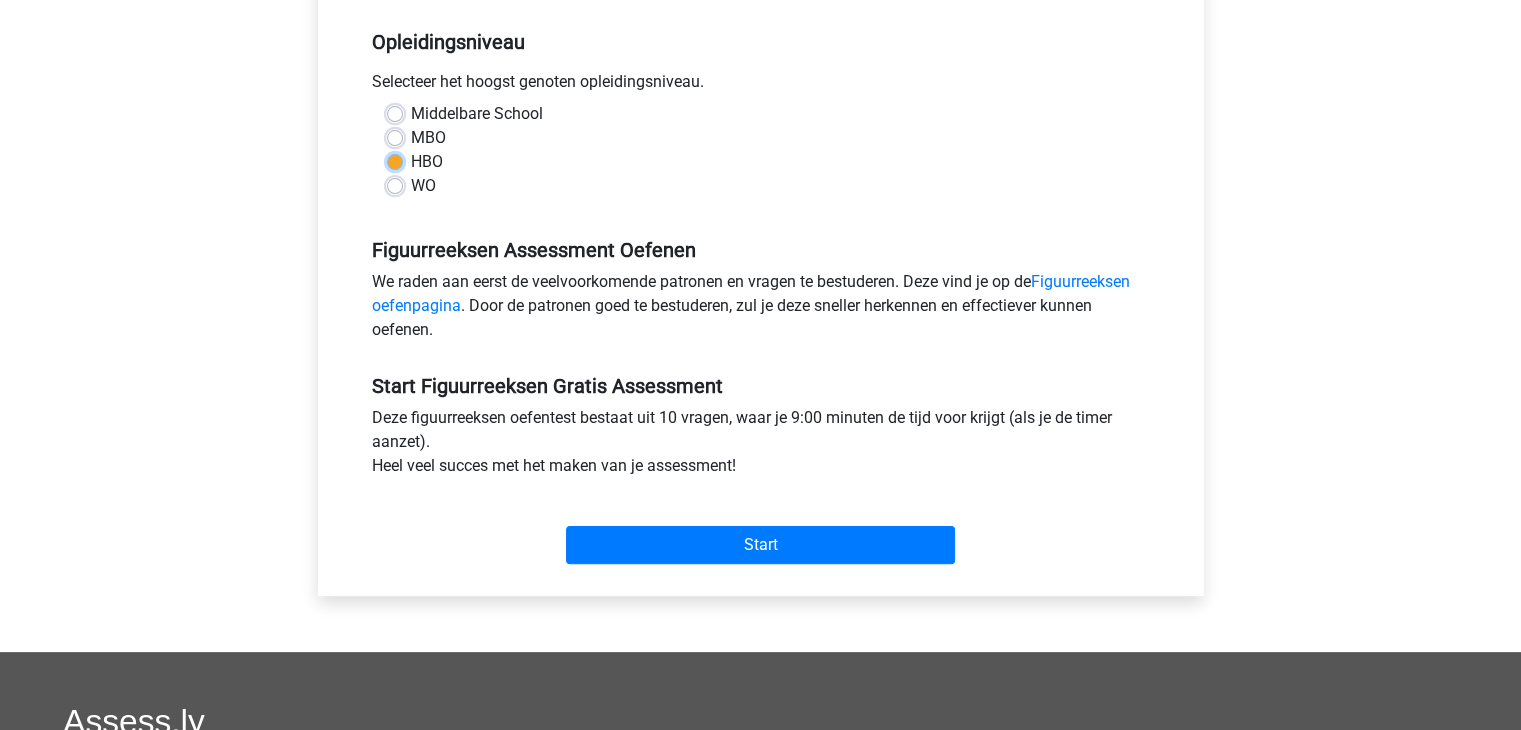 click on "HBO" at bounding box center (395, 160) 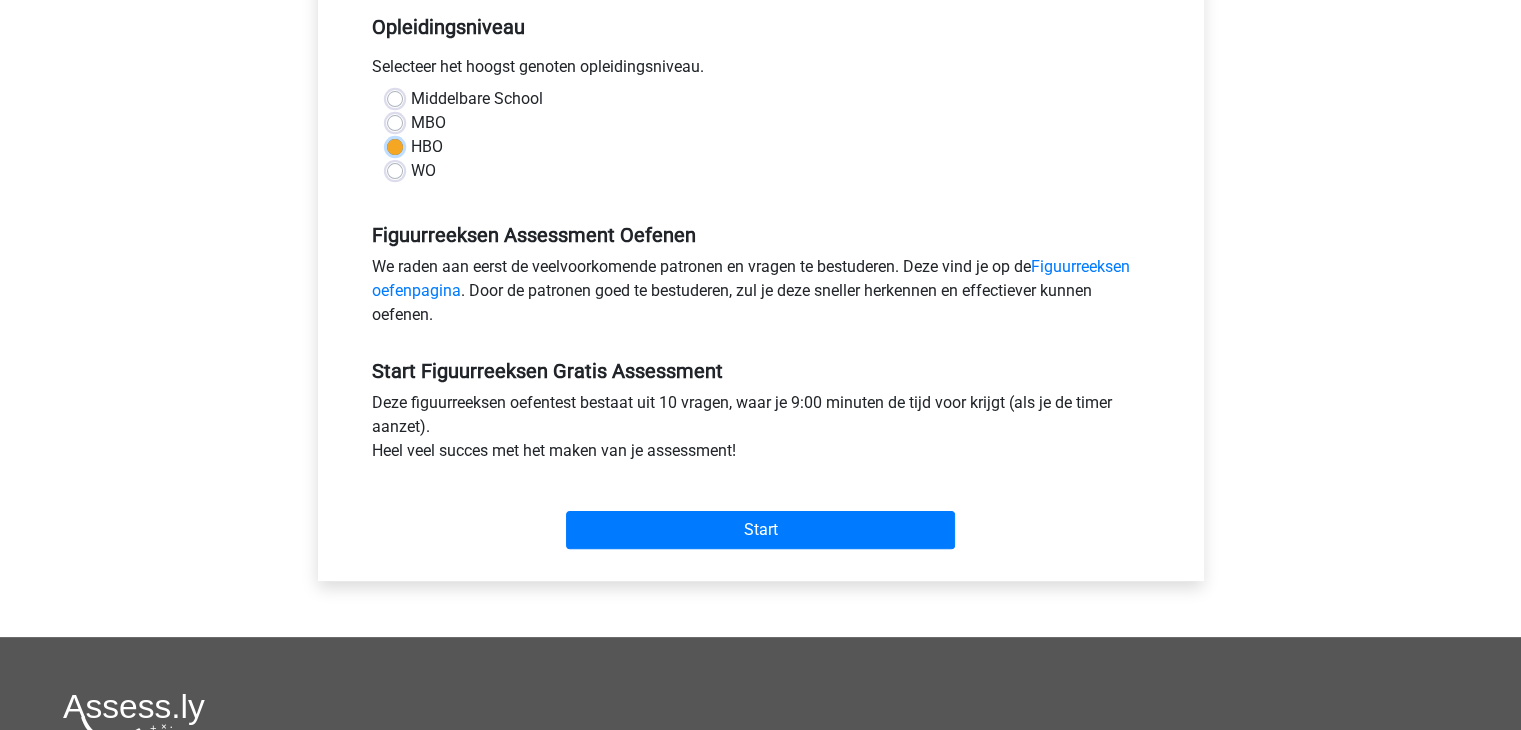 scroll, scrollTop: 500, scrollLeft: 0, axis: vertical 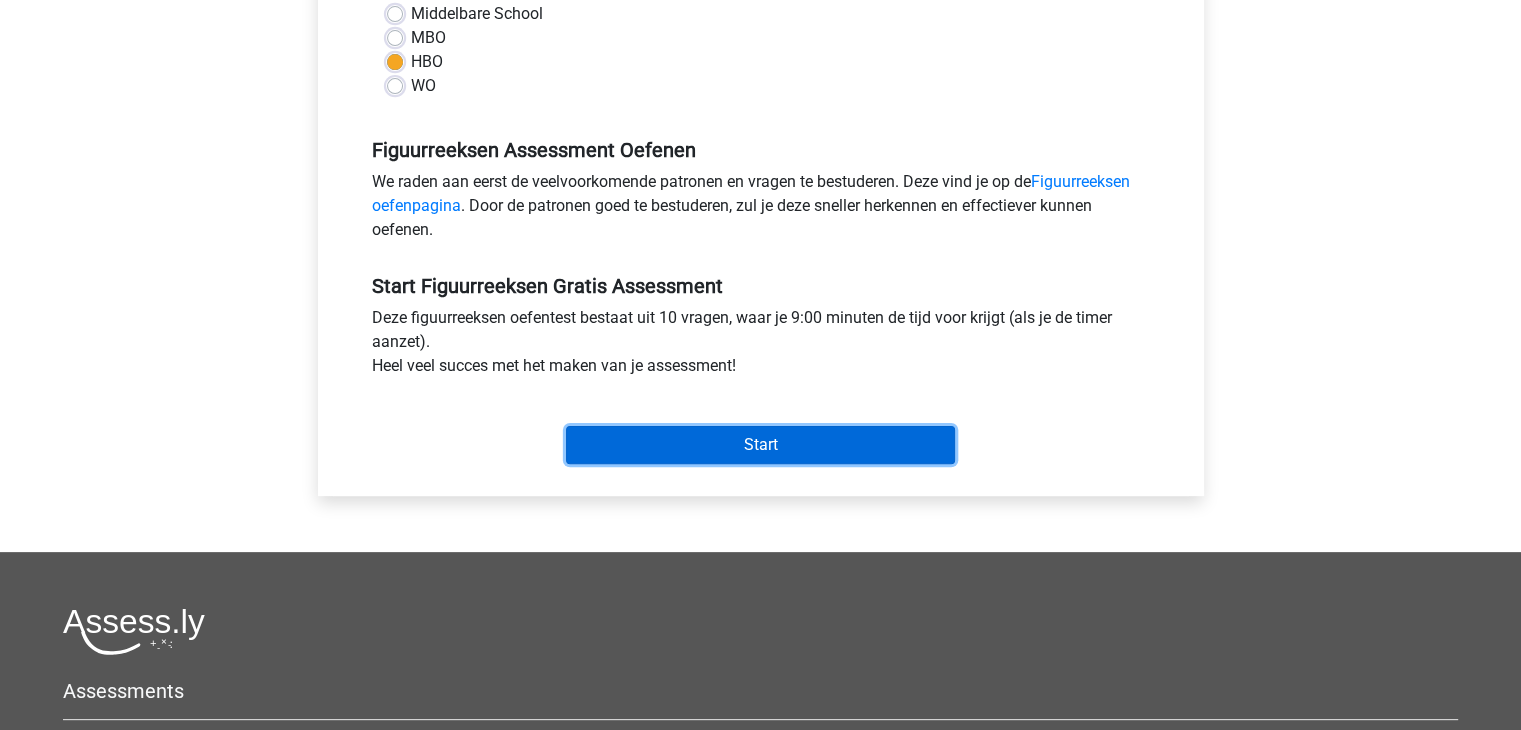 click on "Start" at bounding box center (760, 445) 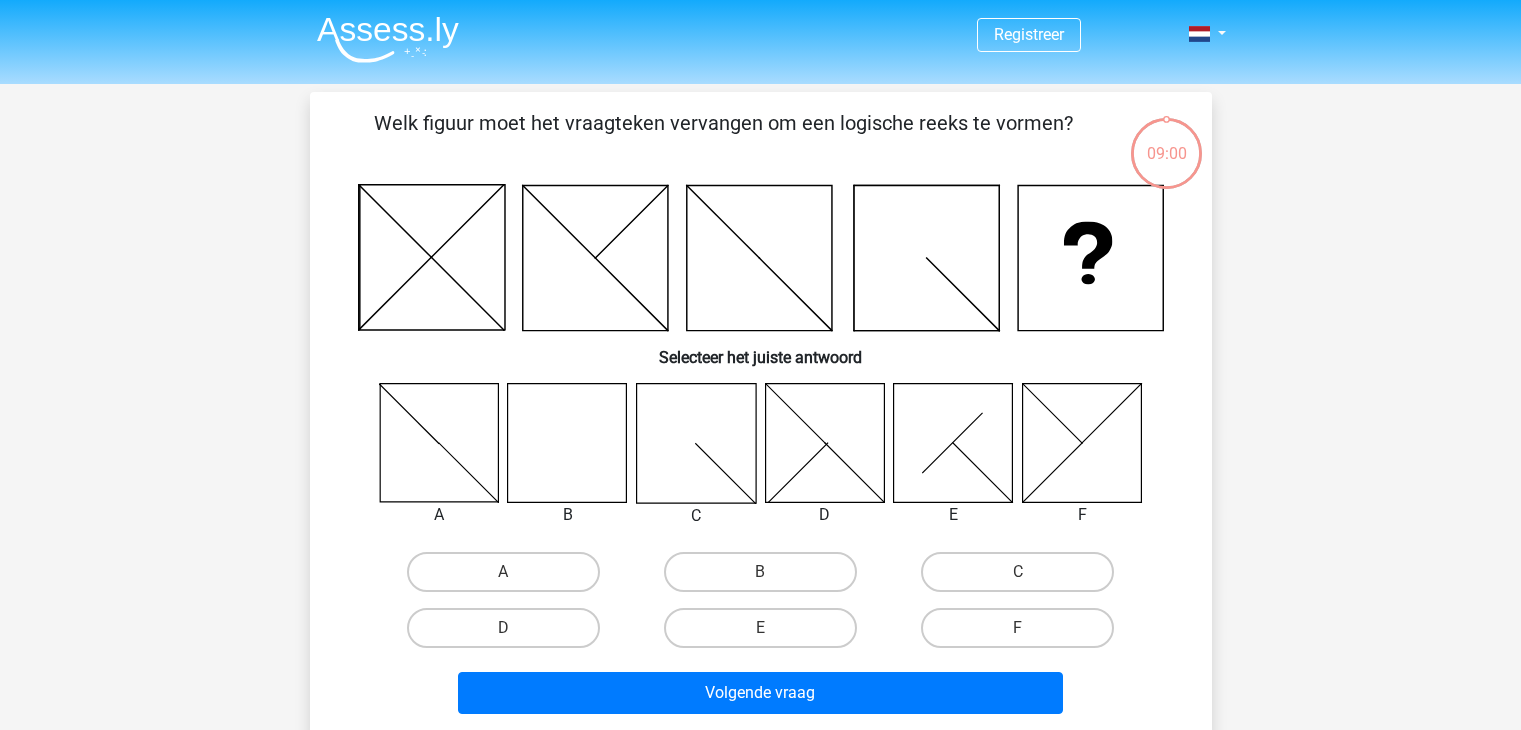 scroll, scrollTop: 0, scrollLeft: 0, axis: both 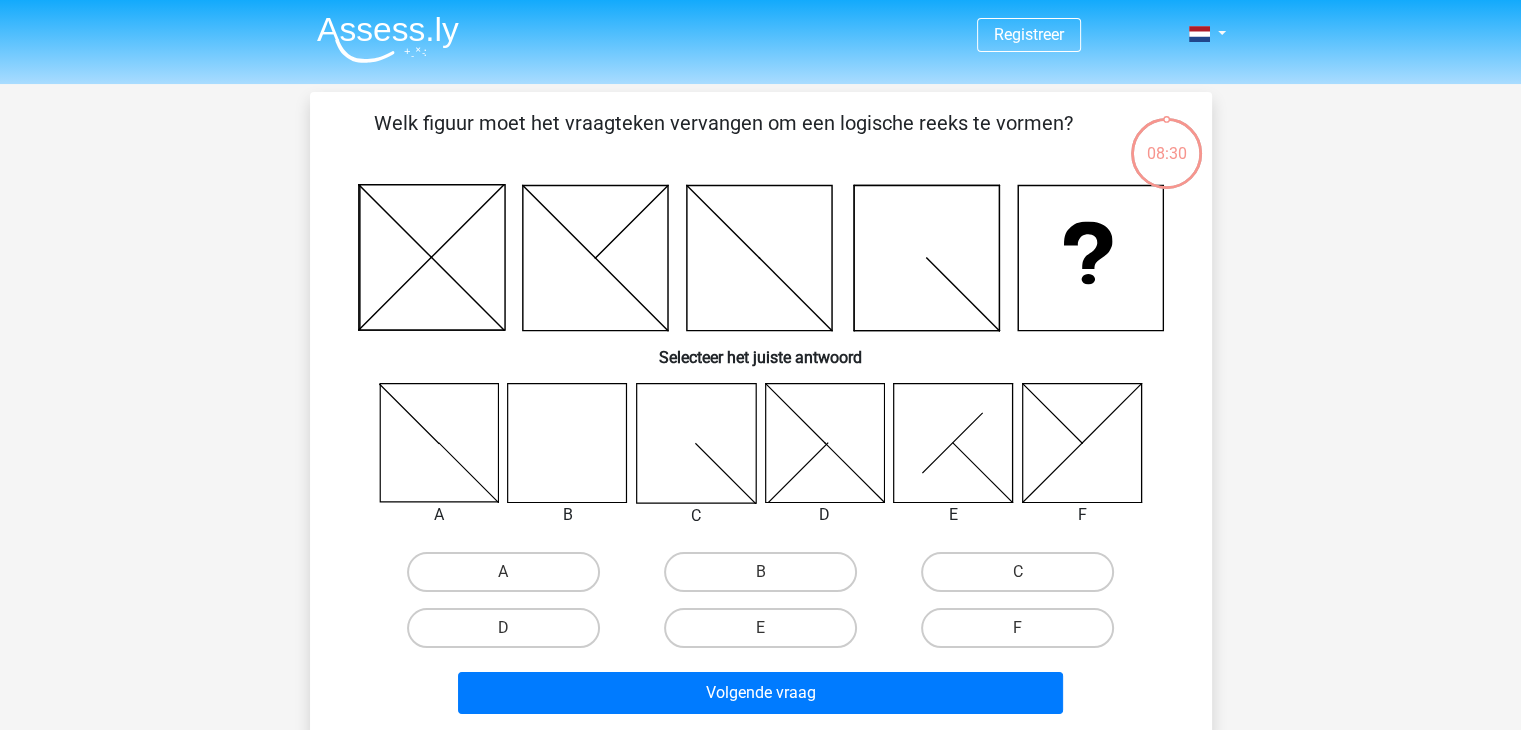 click 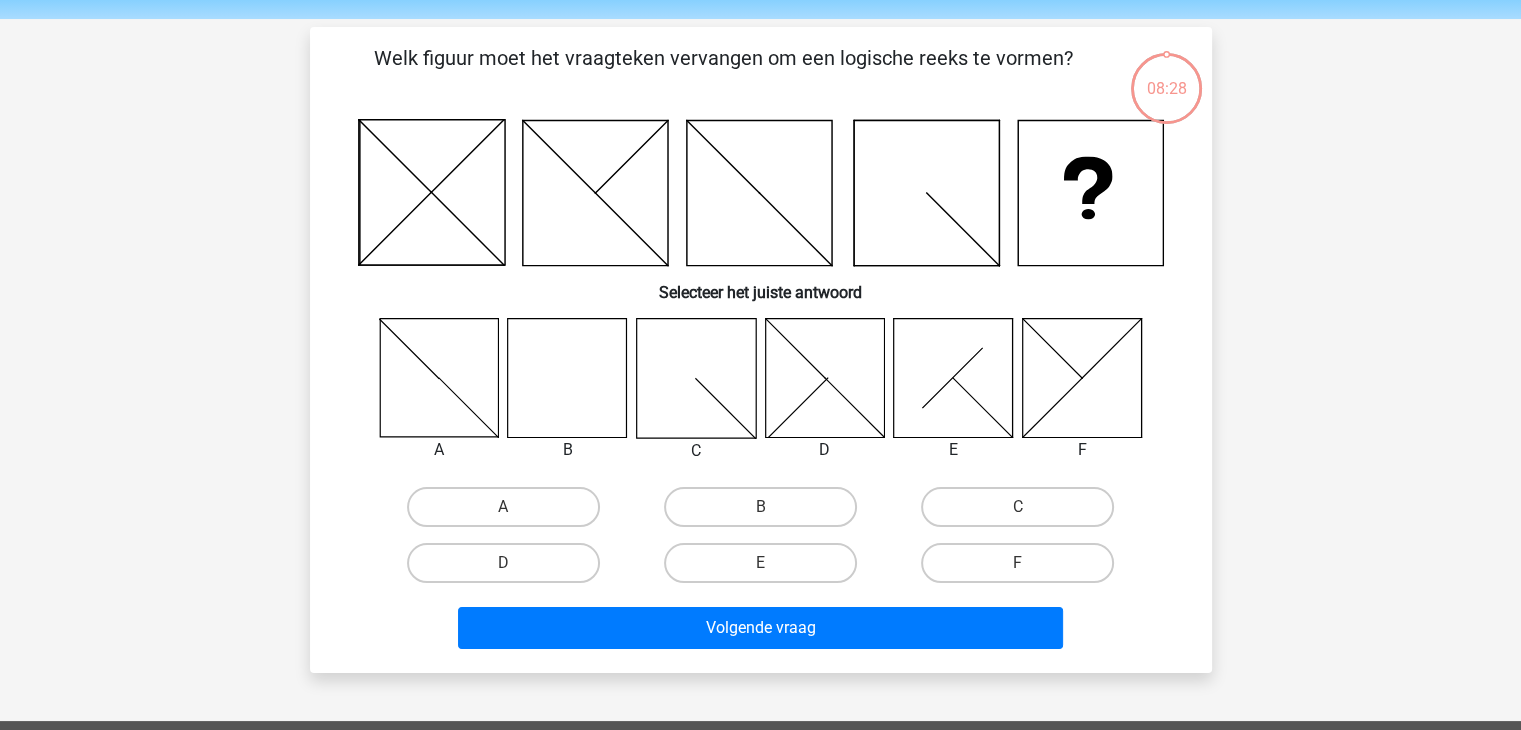 scroll, scrollTop: 100, scrollLeft: 0, axis: vertical 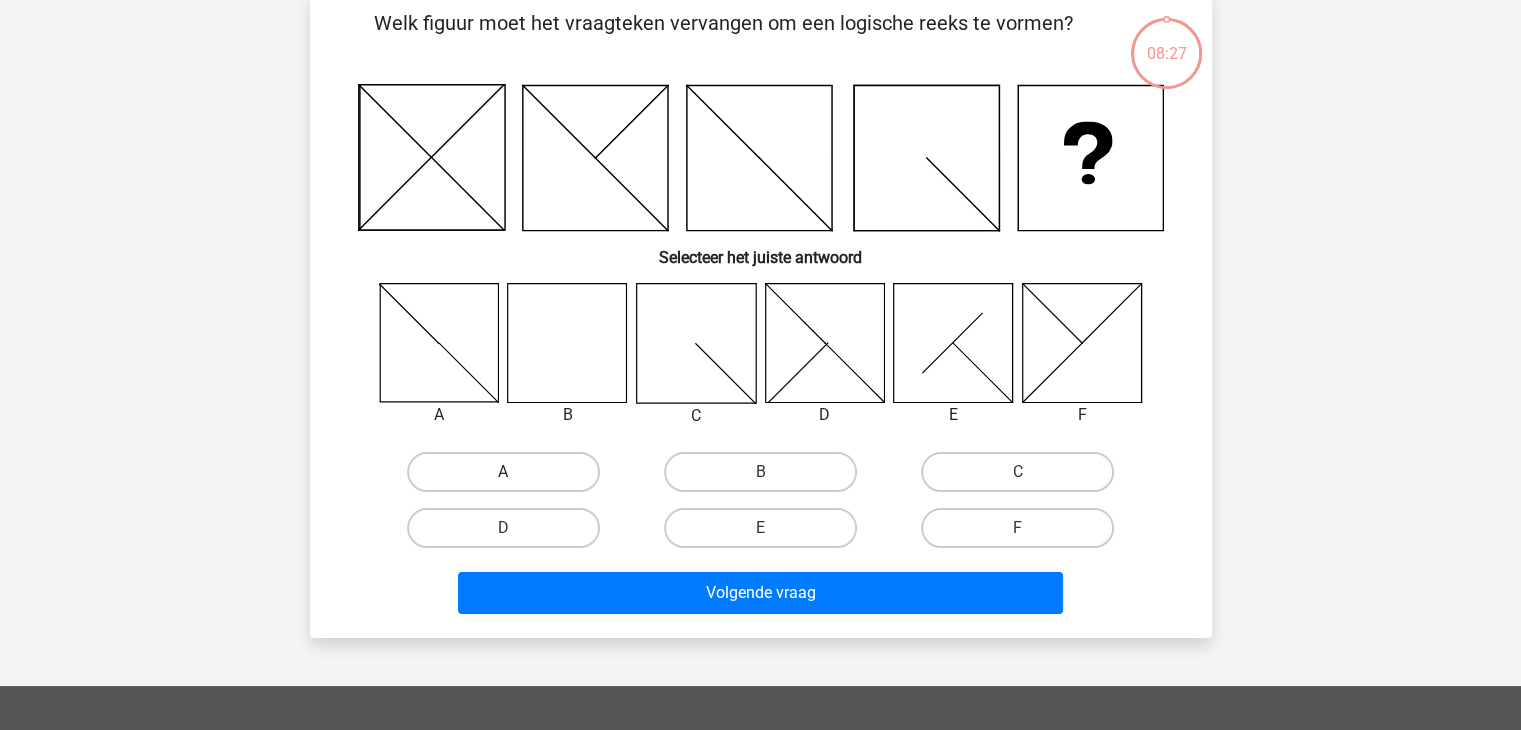 click on "A" at bounding box center (503, 472) 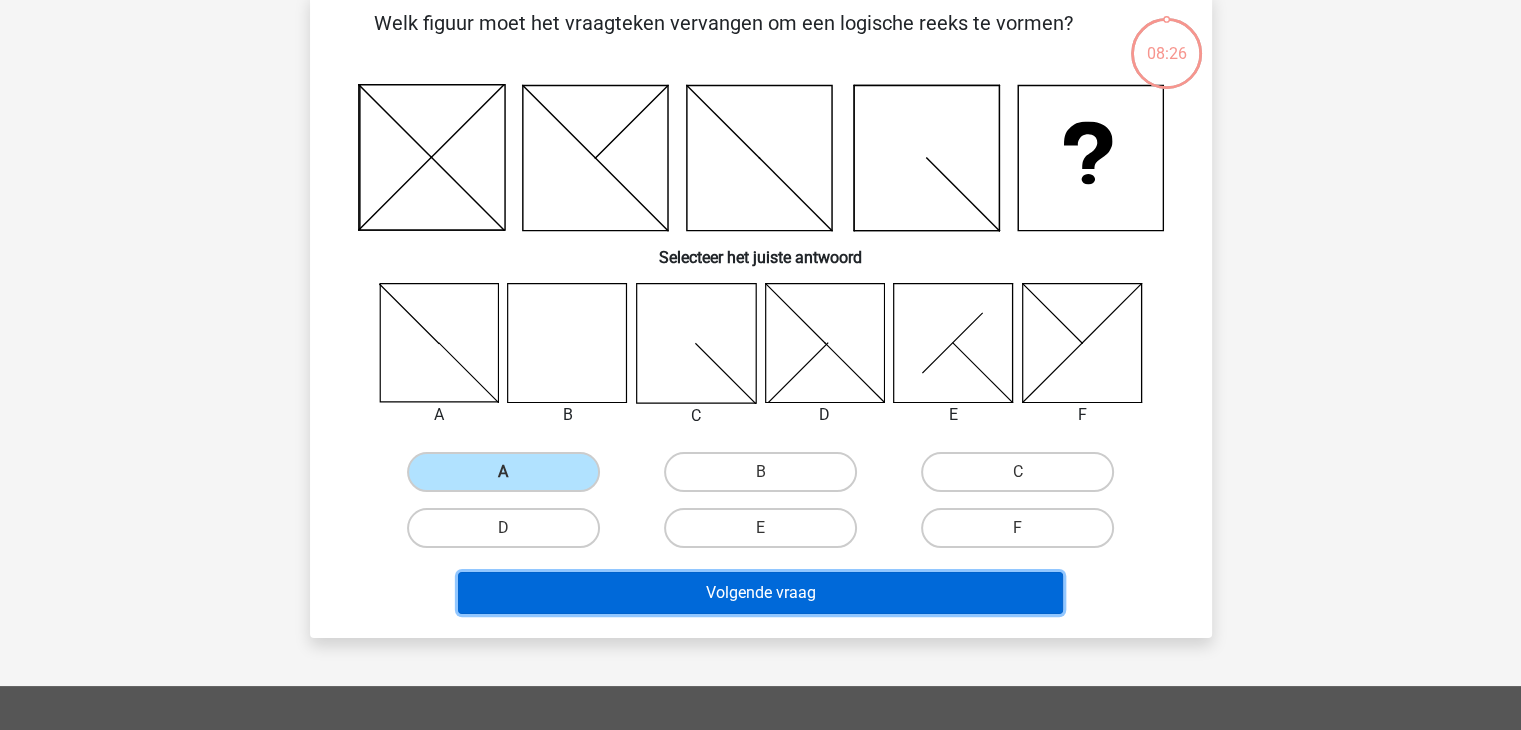 click on "Volgende vraag" at bounding box center [760, 593] 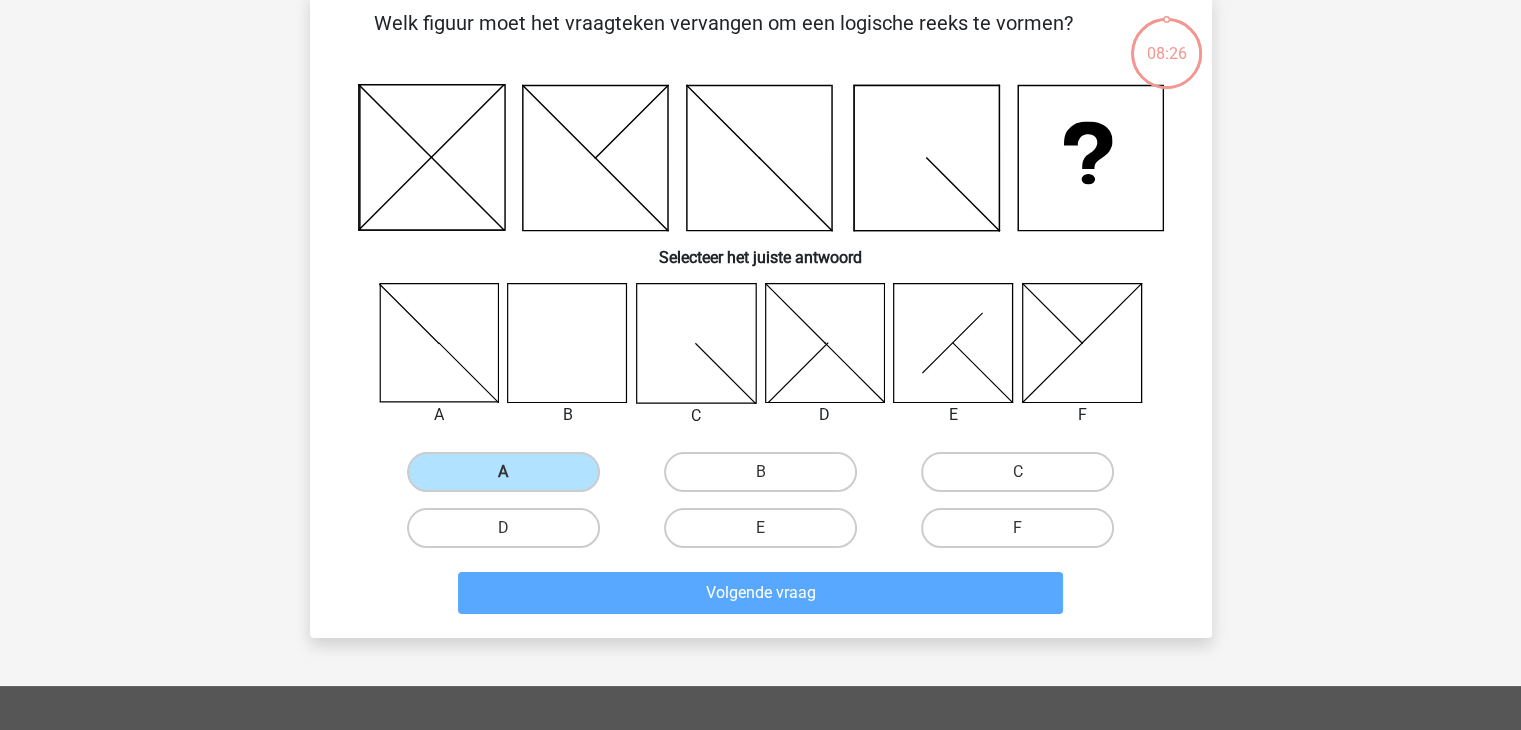 scroll, scrollTop: 92, scrollLeft: 0, axis: vertical 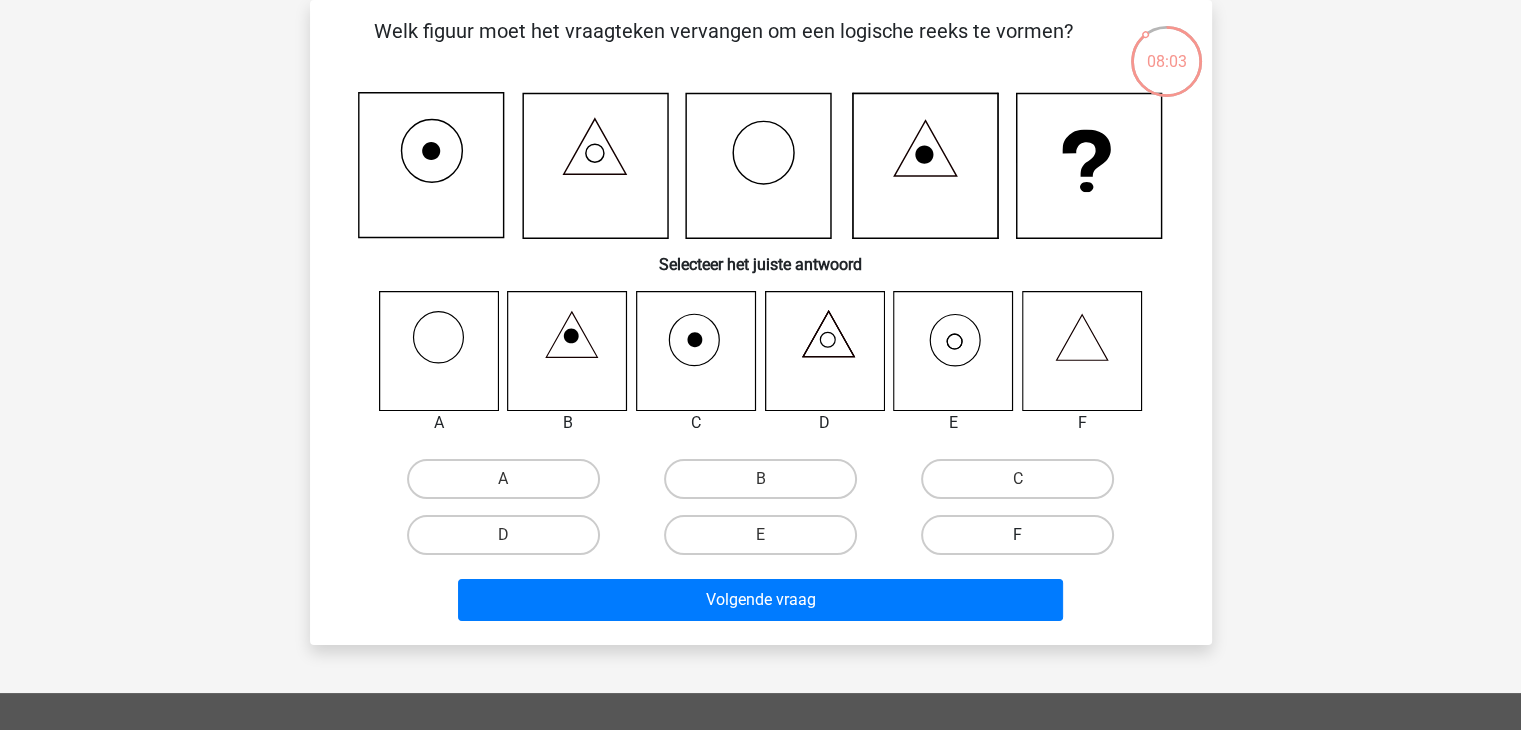 click on "F" at bounding box center [1017, 535] 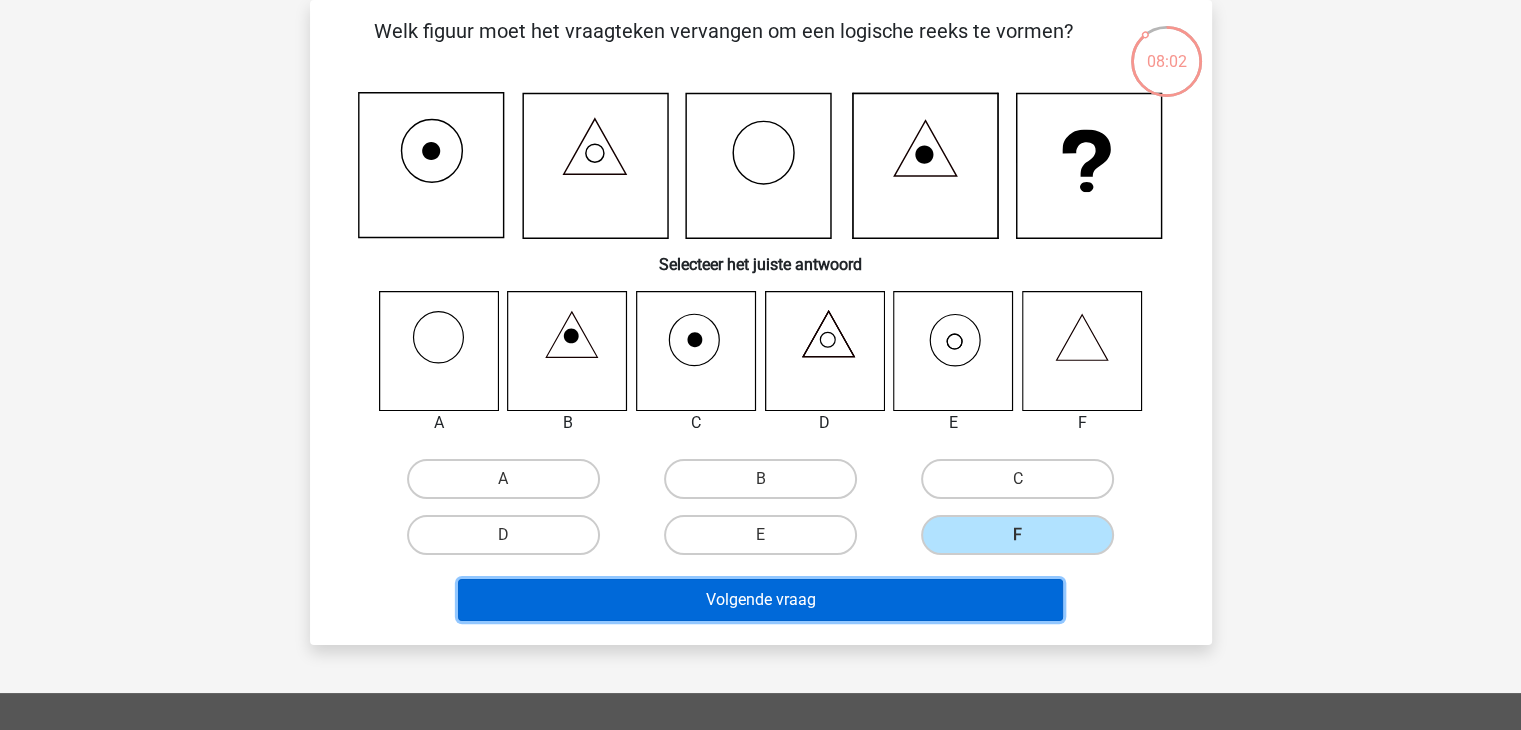 click on "Volgende vraag" at bounding box center (760, 600) 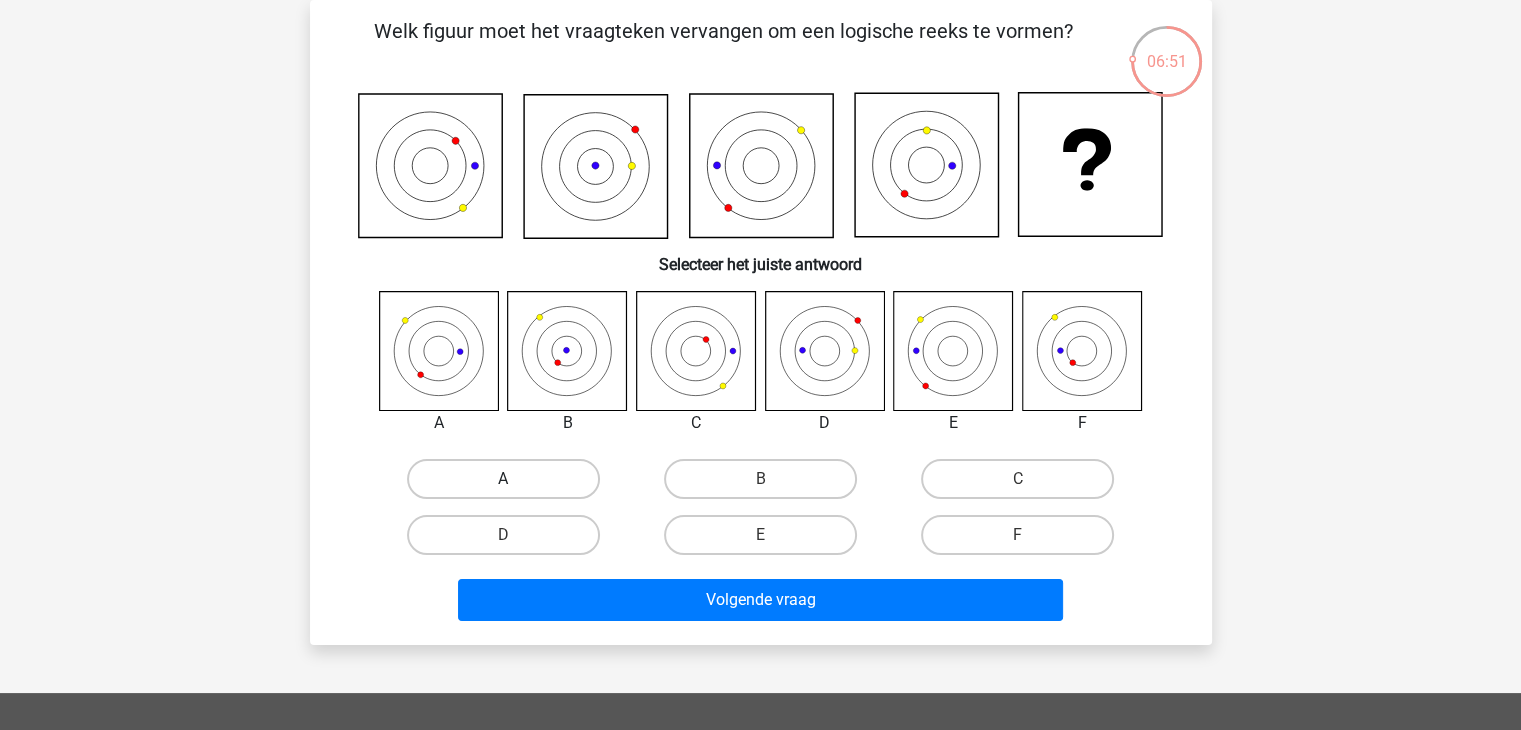 click on "A" at bounding box center [503, 479] 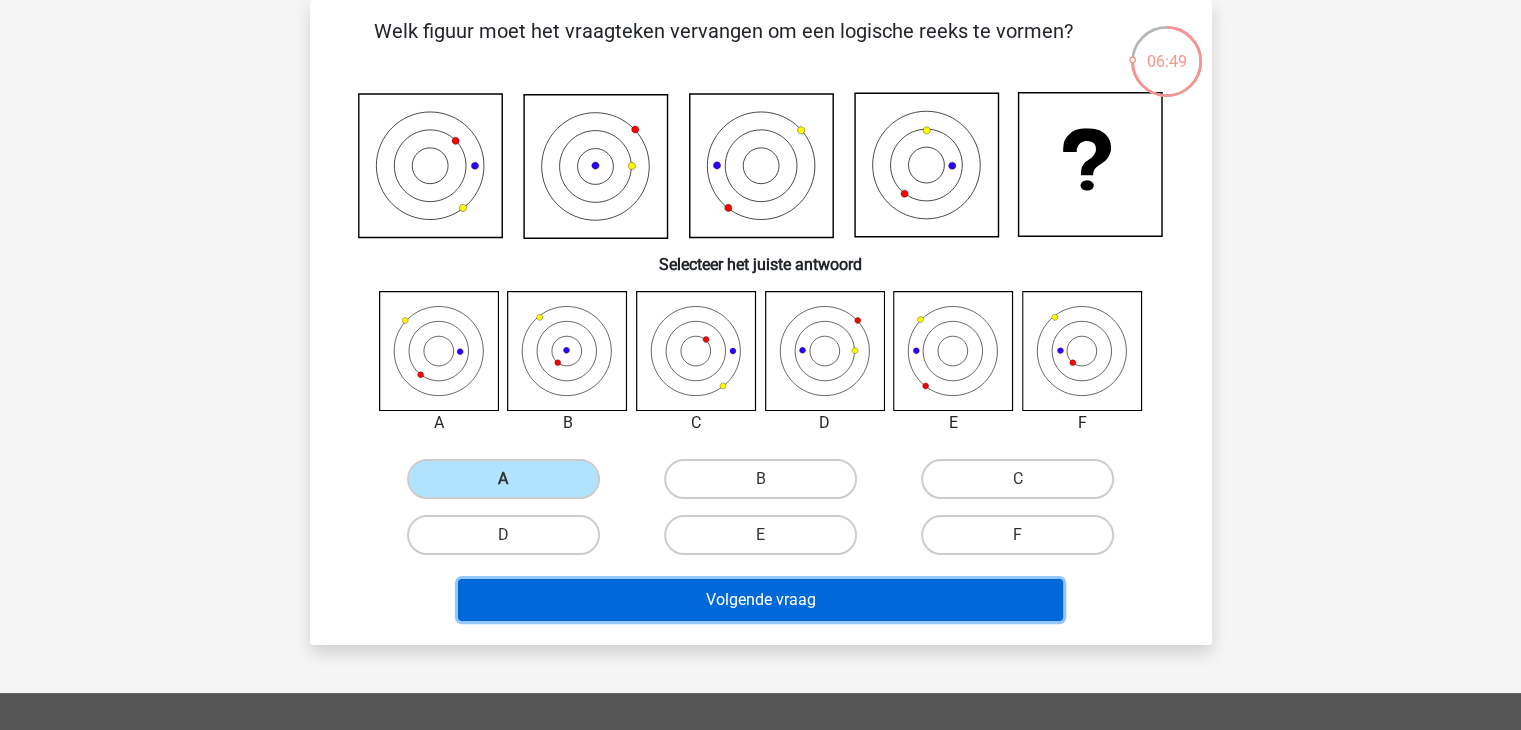 click on "Volgende vraag" at bounding box center (760, 600) 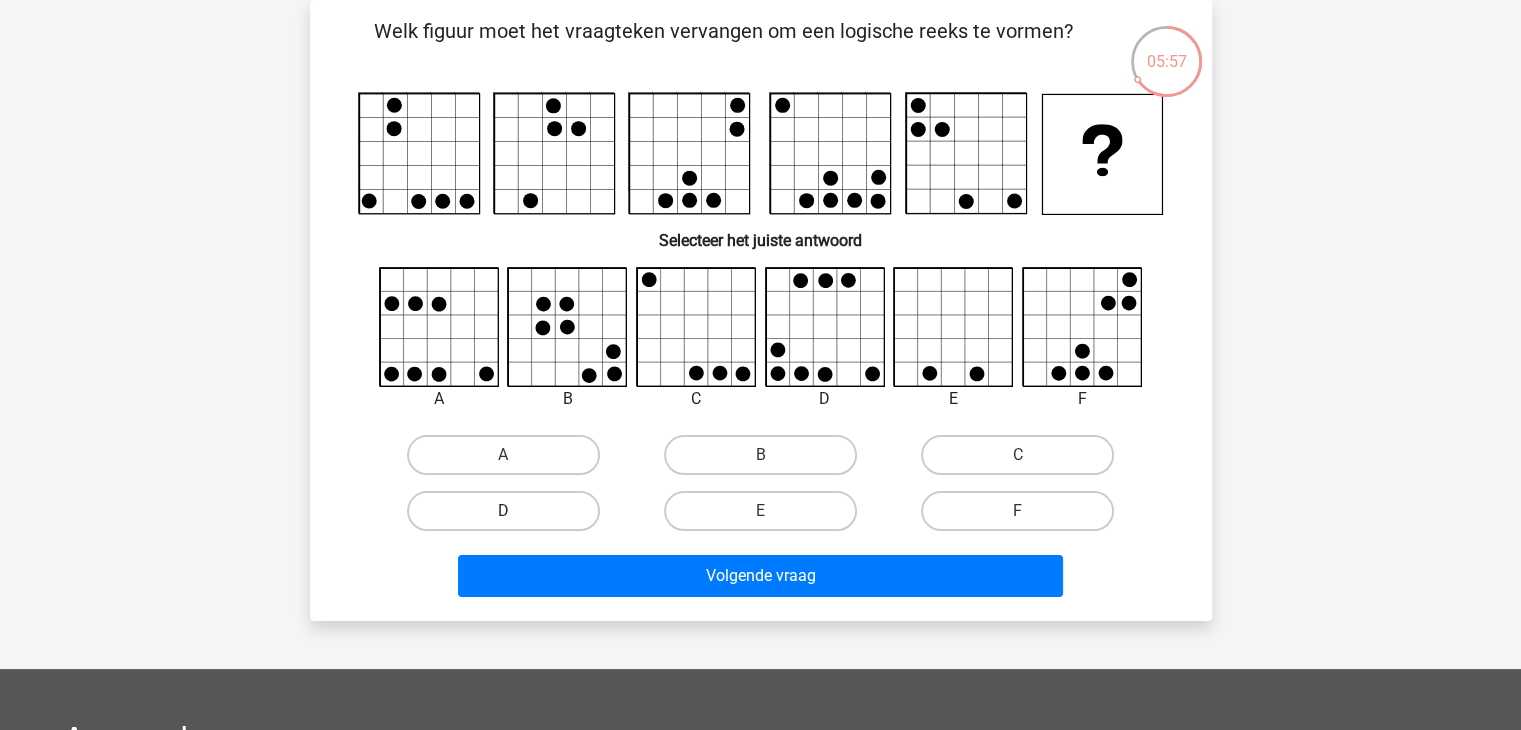 click on "D" at bounding box center (503, 511) 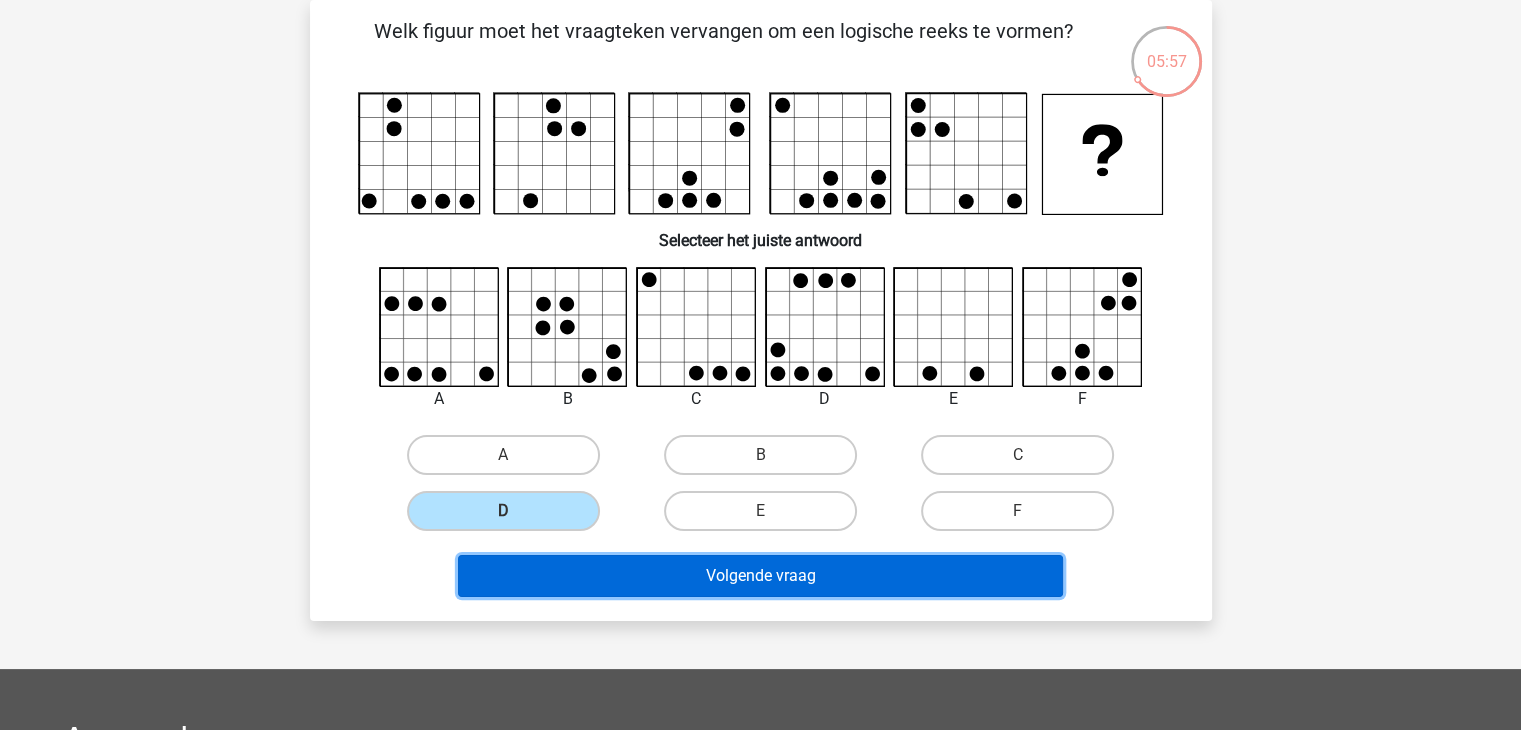 click on "Volgende vraag" at bounding box center (760, 576) 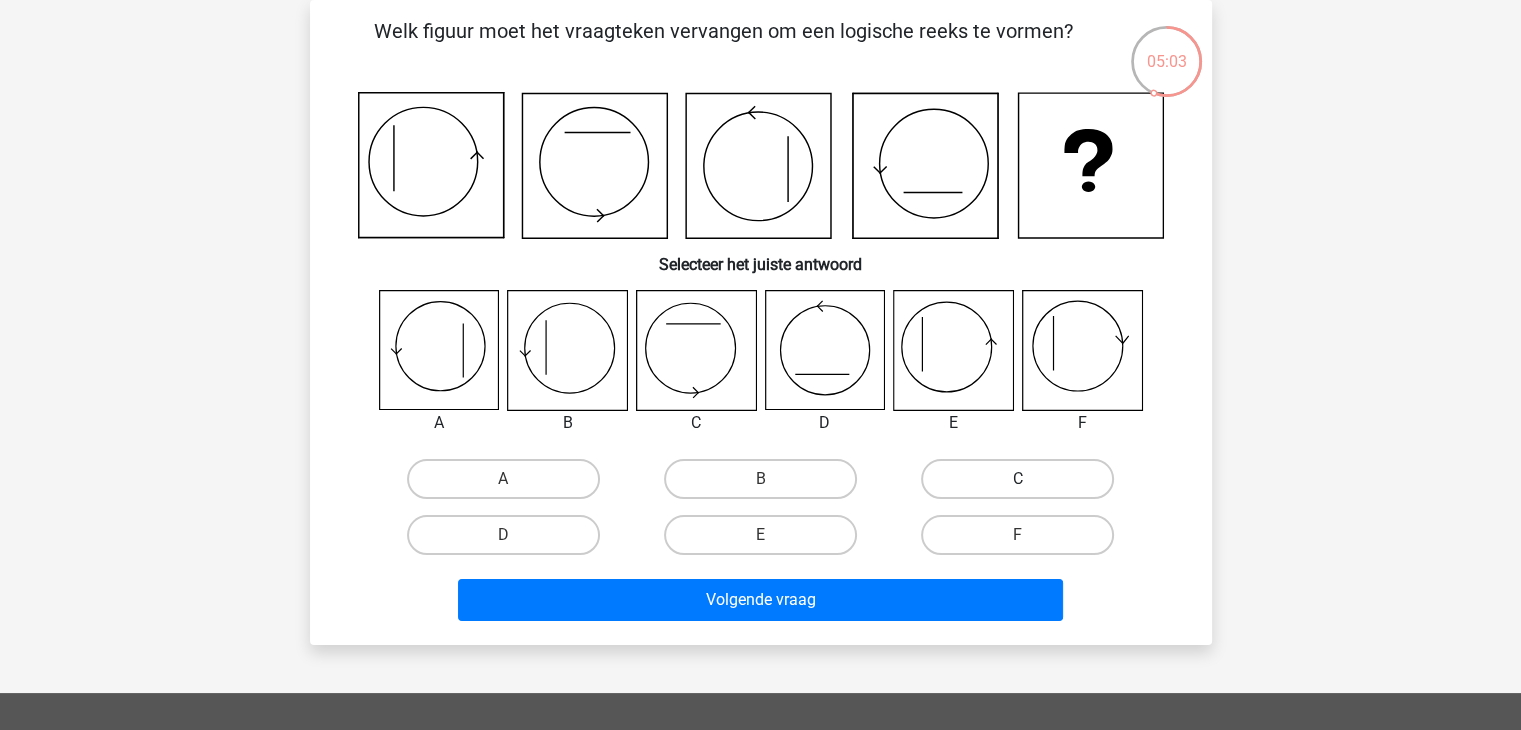 click on "C" at bounding box center [1017, 479] 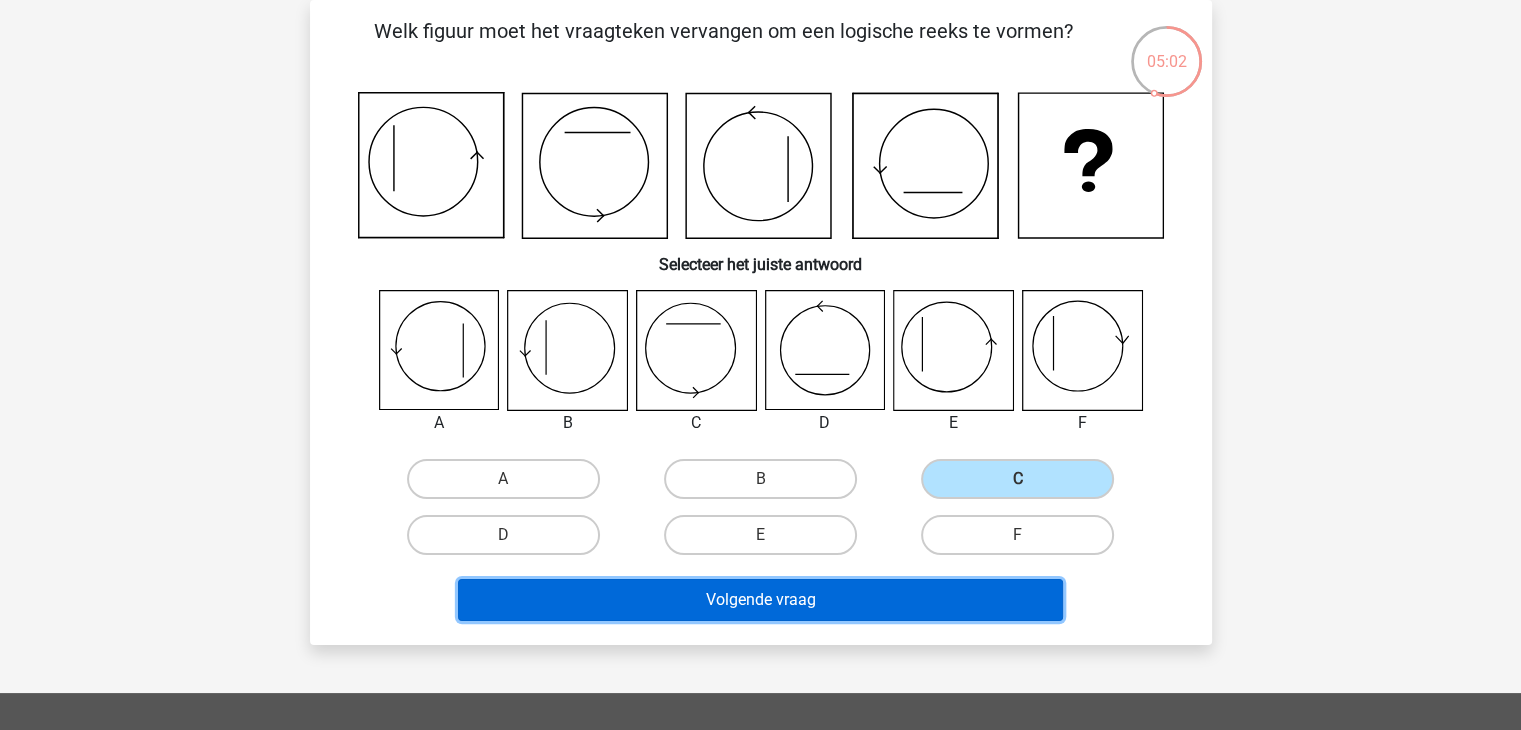 click on "Volgende vraag" at bounding box center [760, 600] 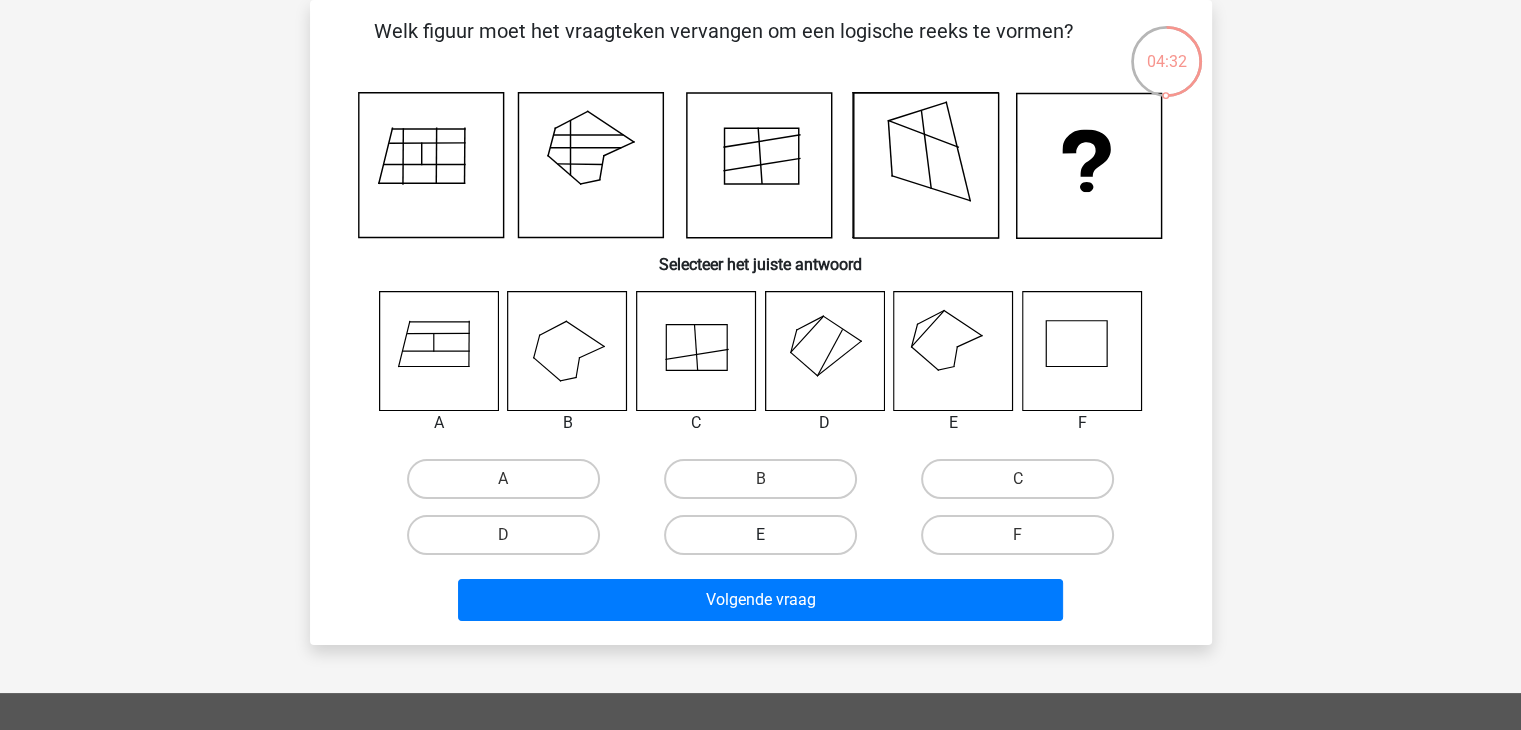 click on "E" at bounding box center (760, 535) 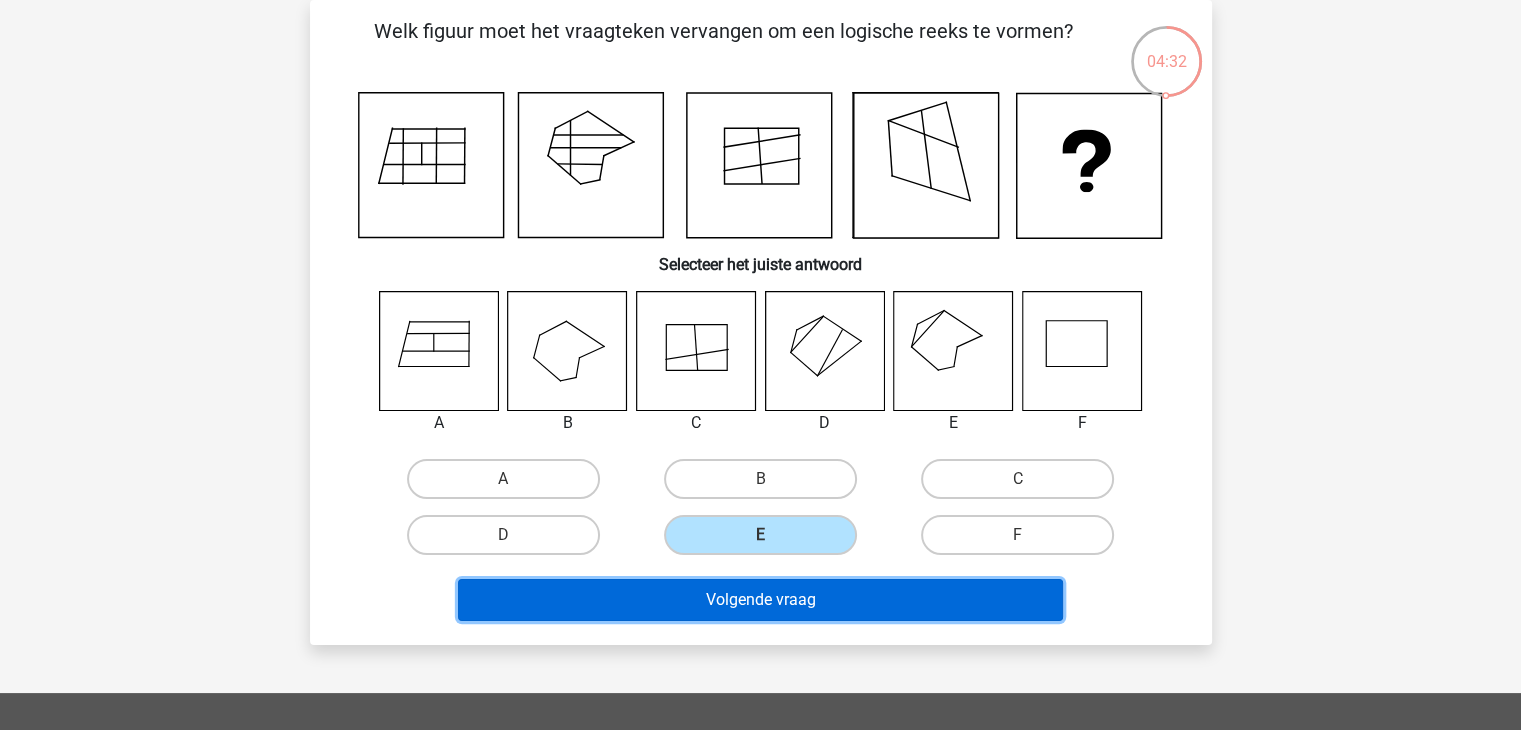 click on "Volgende vraag" at bounding box center (760, 600) 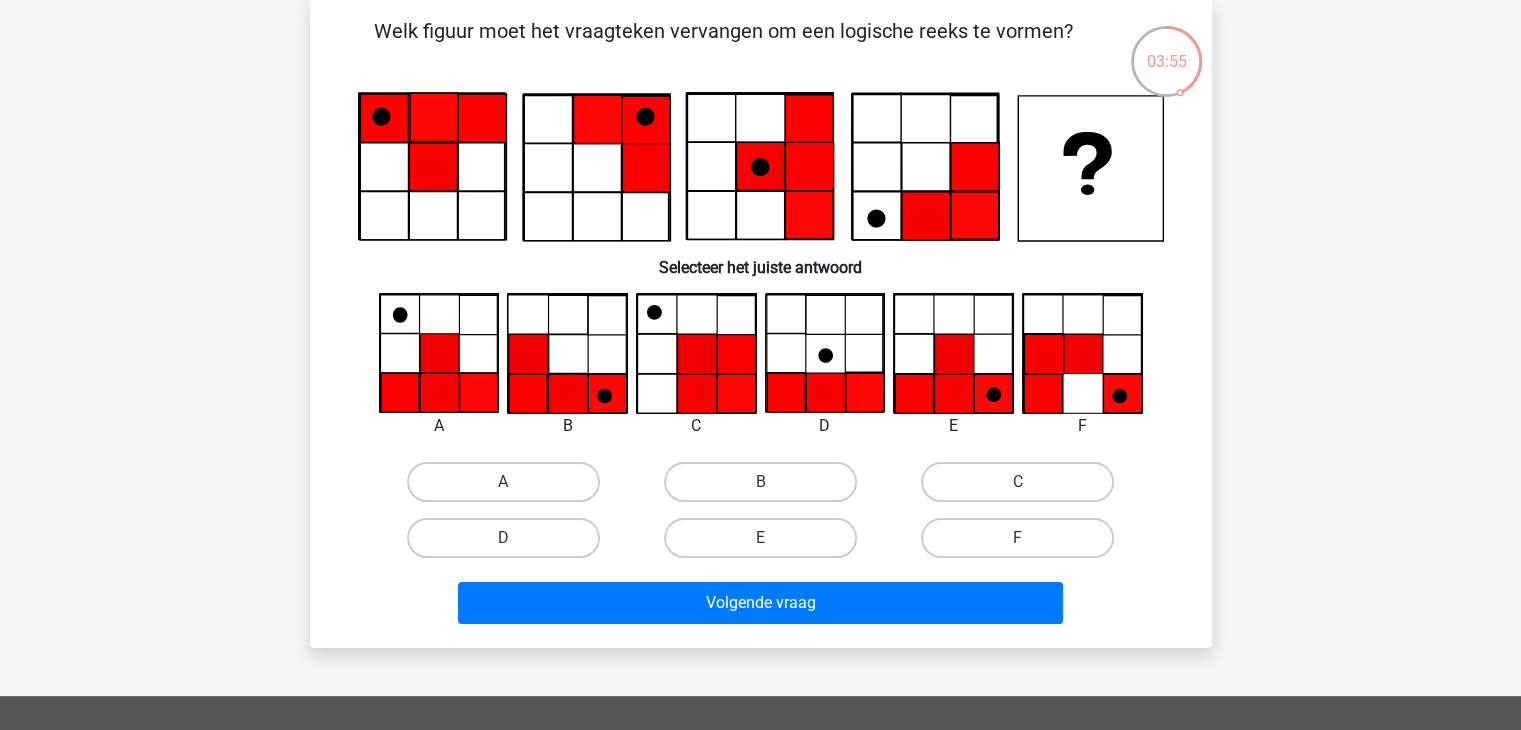 drag, startPoint x: 770, startPoint y: 477, endPoint x: 768, endPoint y: 487, distance: 10.198039 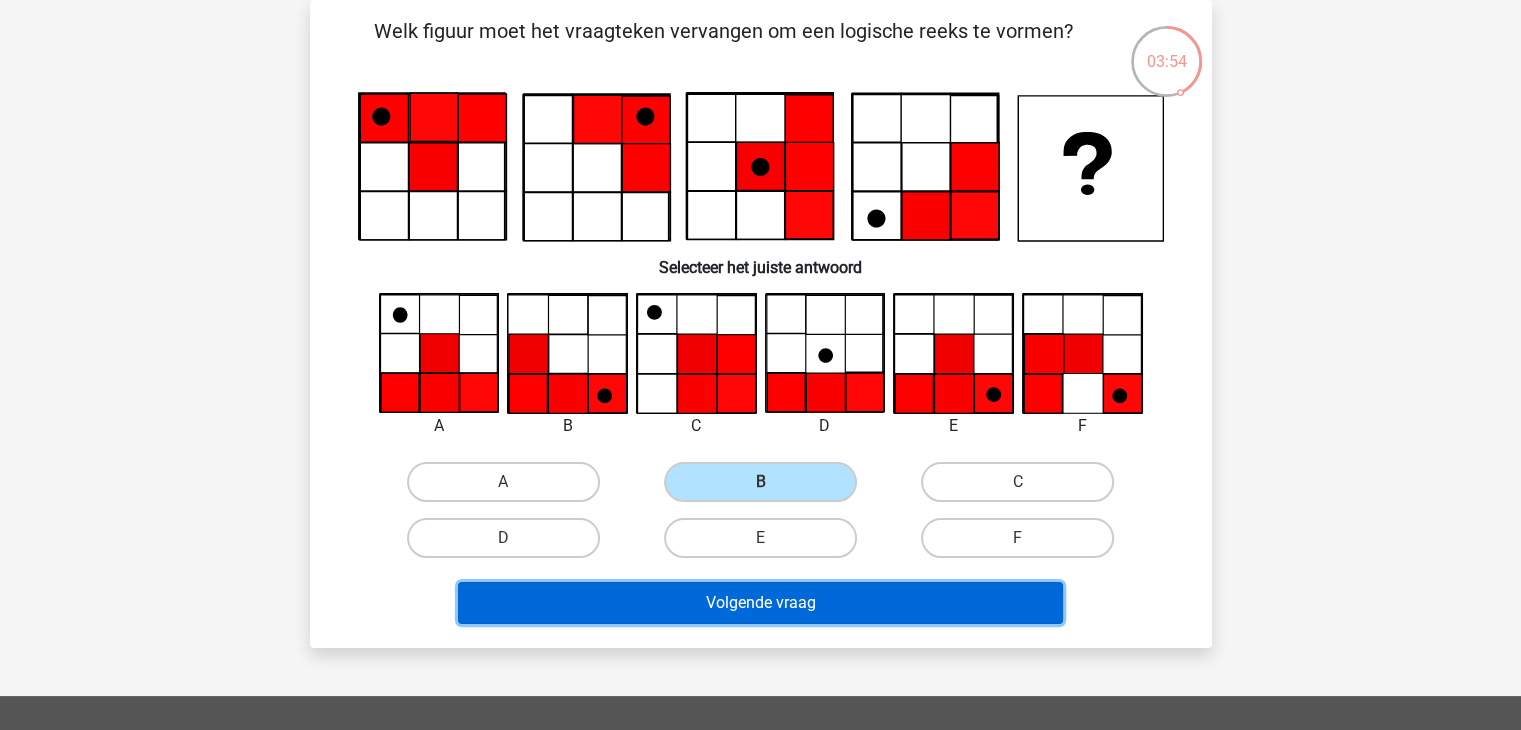click on "Volgende vraag" at bounding box center (760, 603) 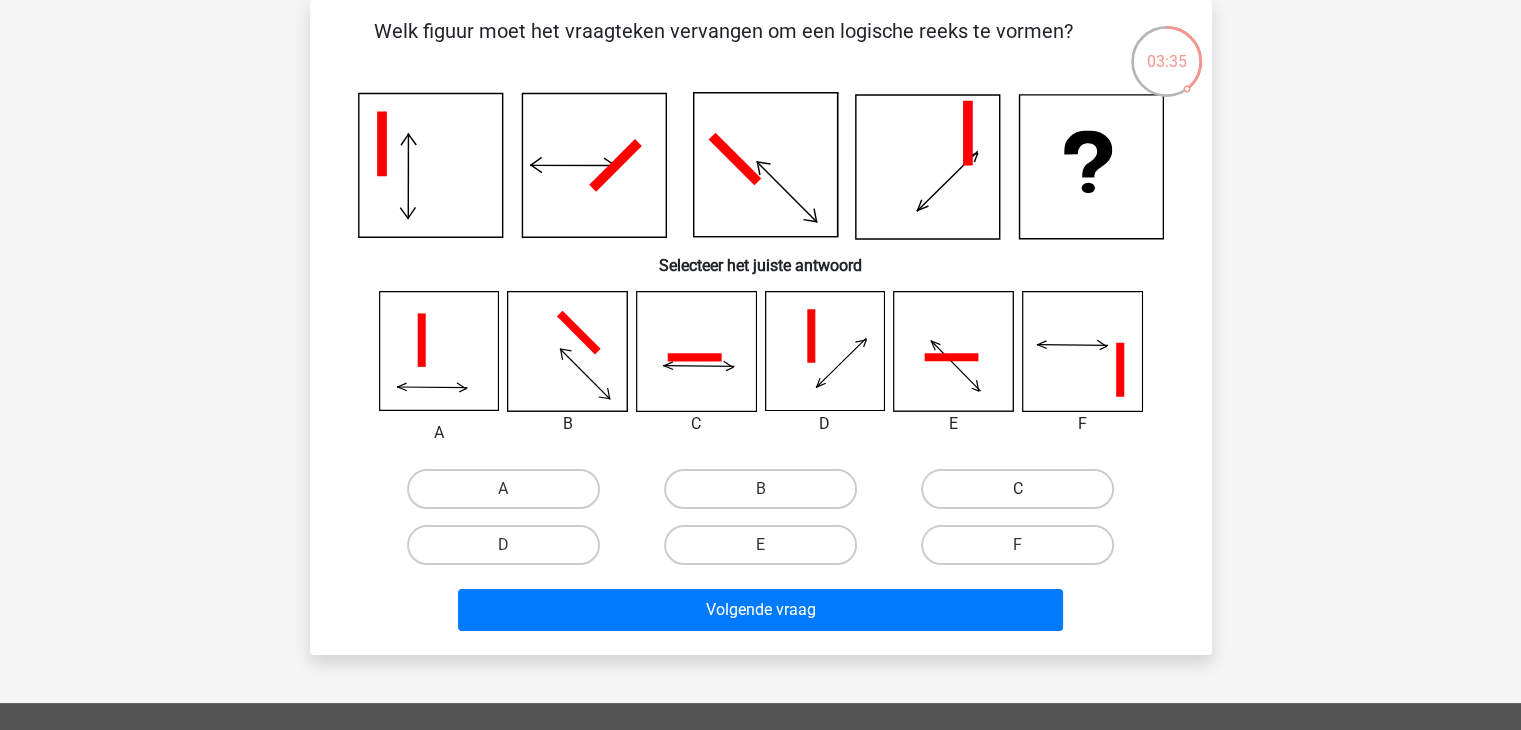 click on "C" at bounding box center [1017, 489] 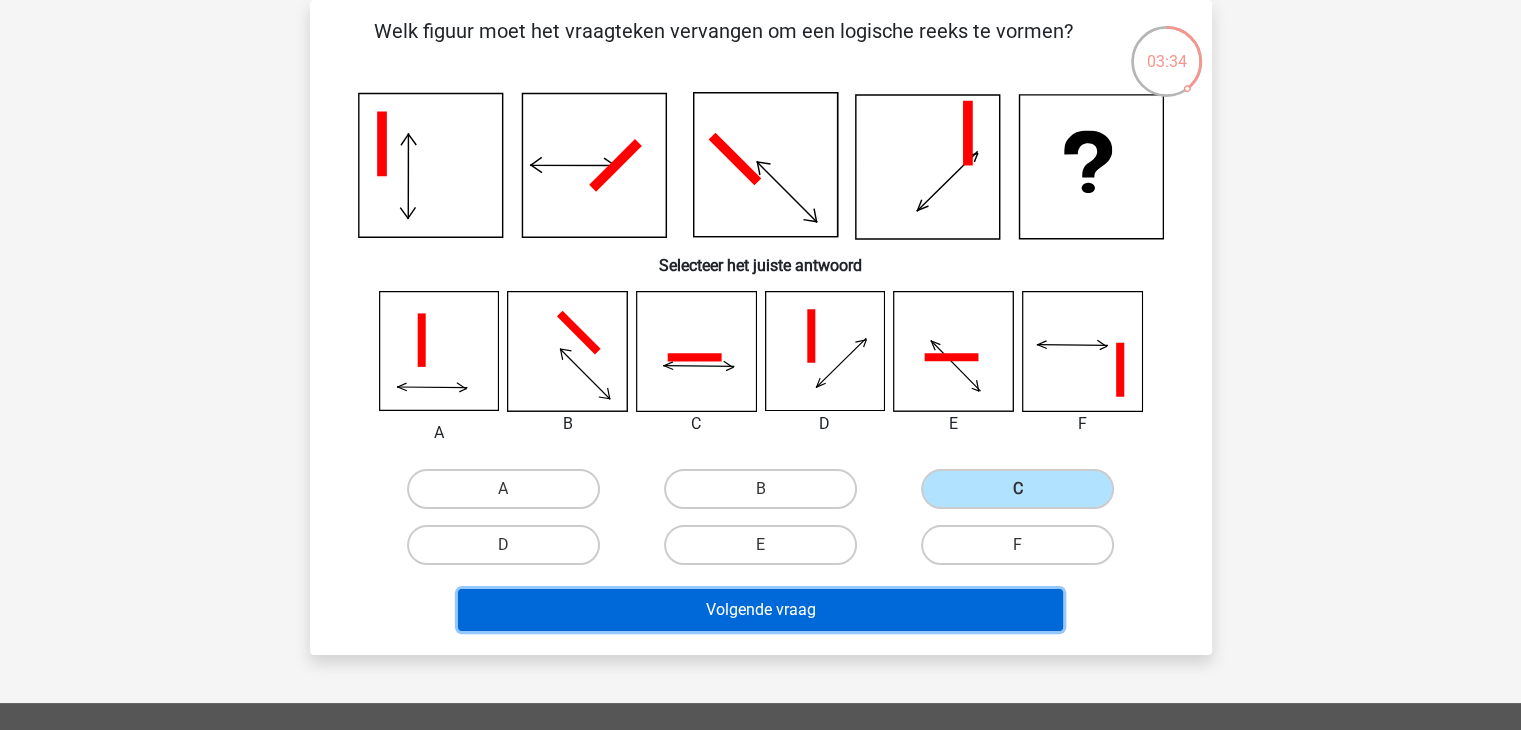 click on "Volgende vraag" at bounding box center [760, 610] 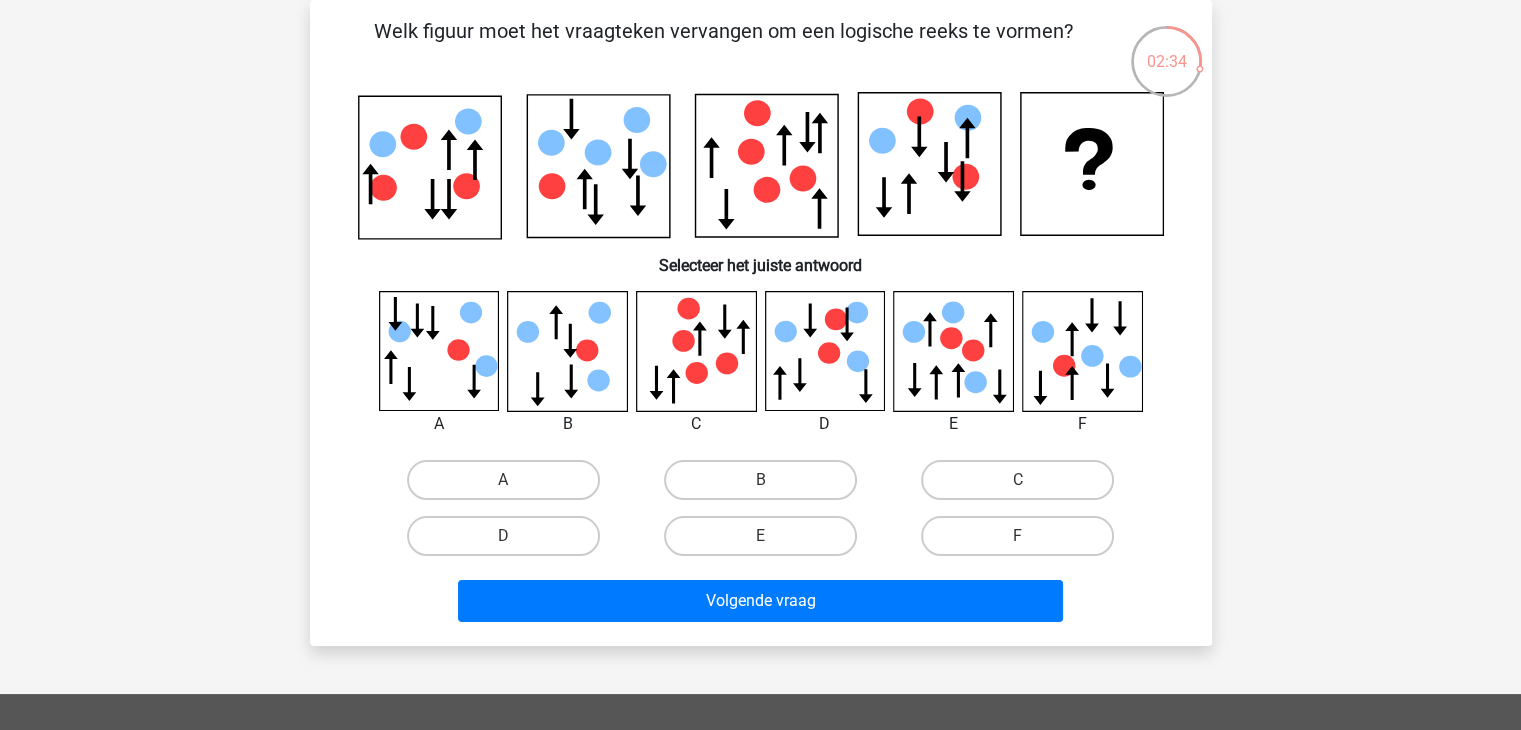 drag, startPoint x: 758, startPoint y: 524, endPoint x: 758, endPoint y: 553, distance: 29 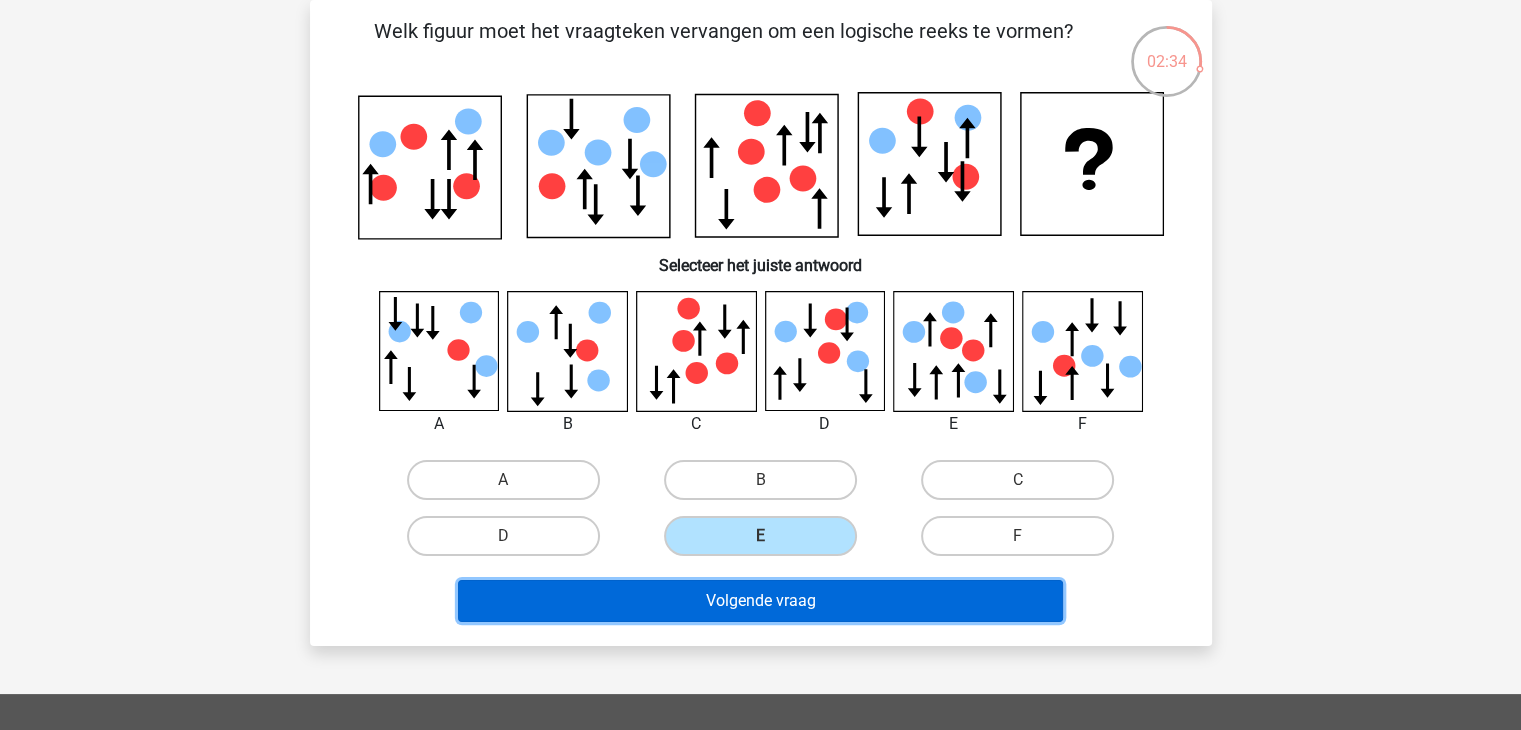 click on "Volgende vraag" at bounding box center (760, 601) 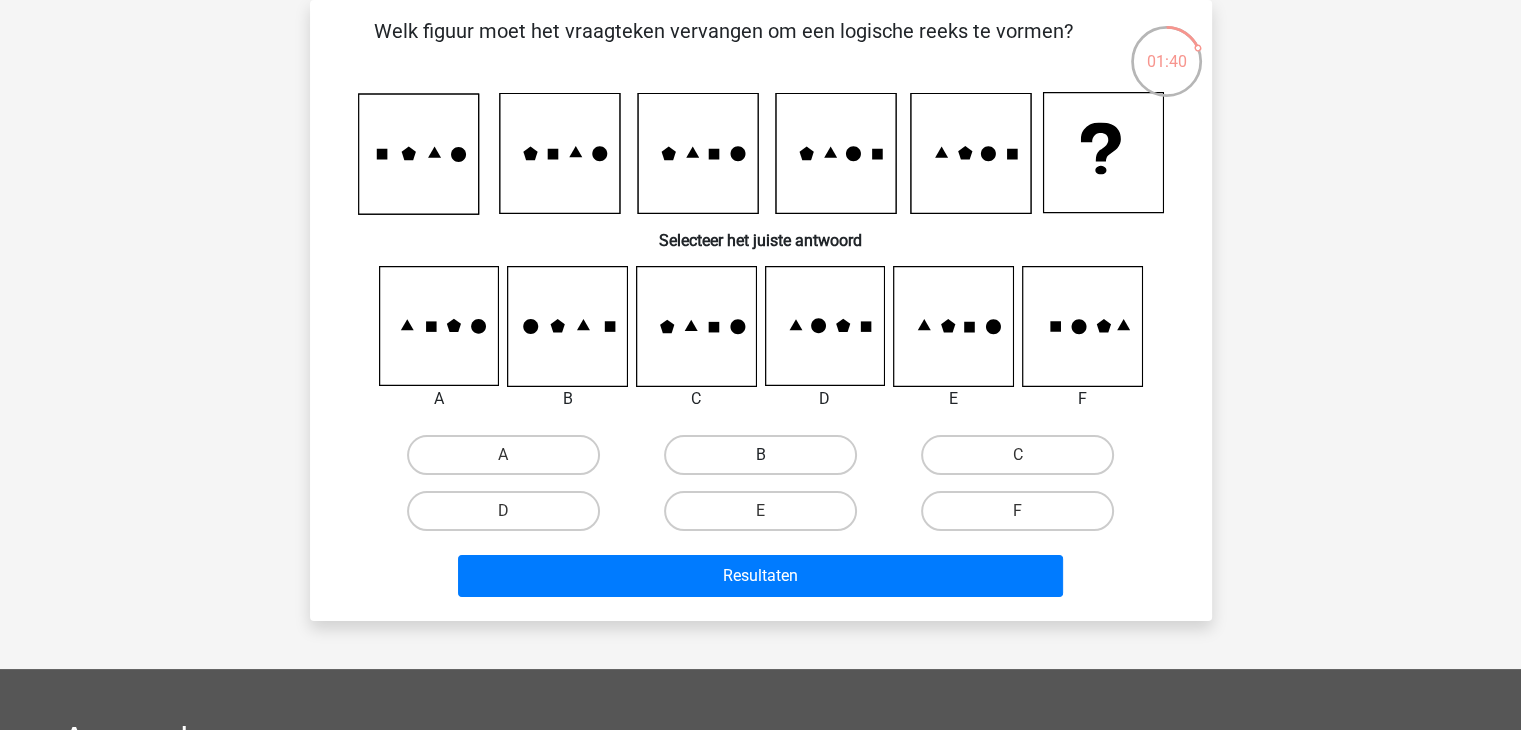 click on "B" at bounding box center (760, 455) 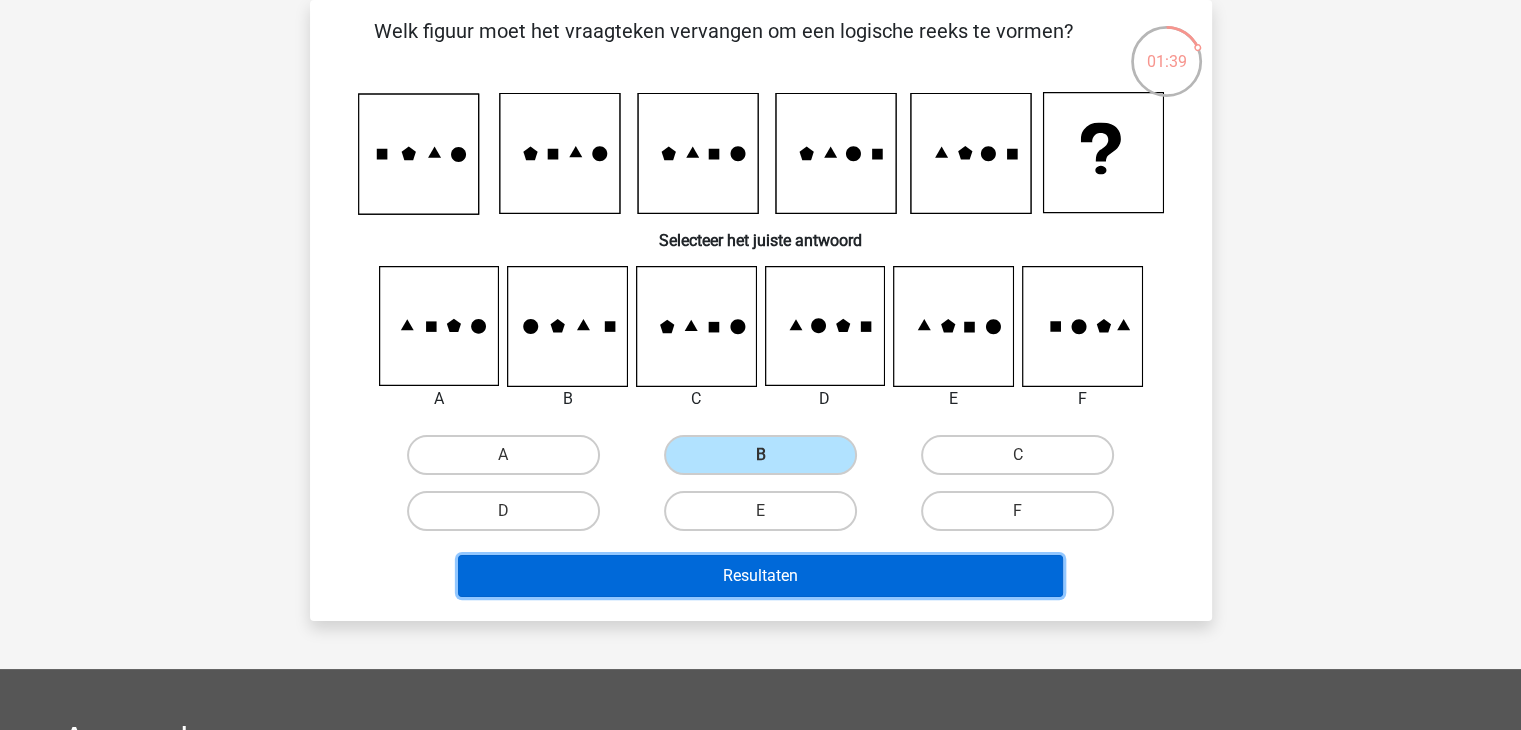 click on "Resultaten" at bounding box center [760, 576] 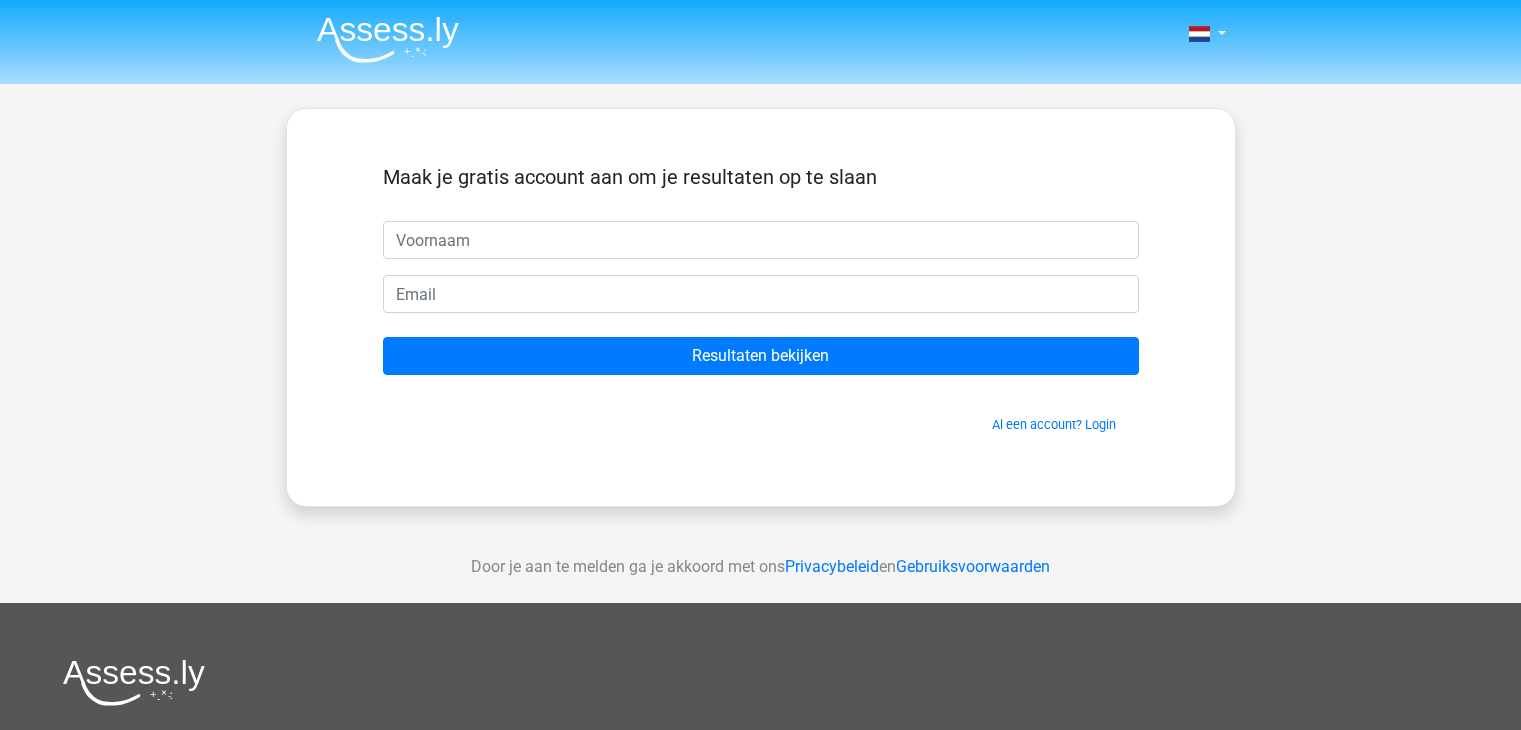 scroll, scrollTop: 0, scrollLeft: 0, axis: both 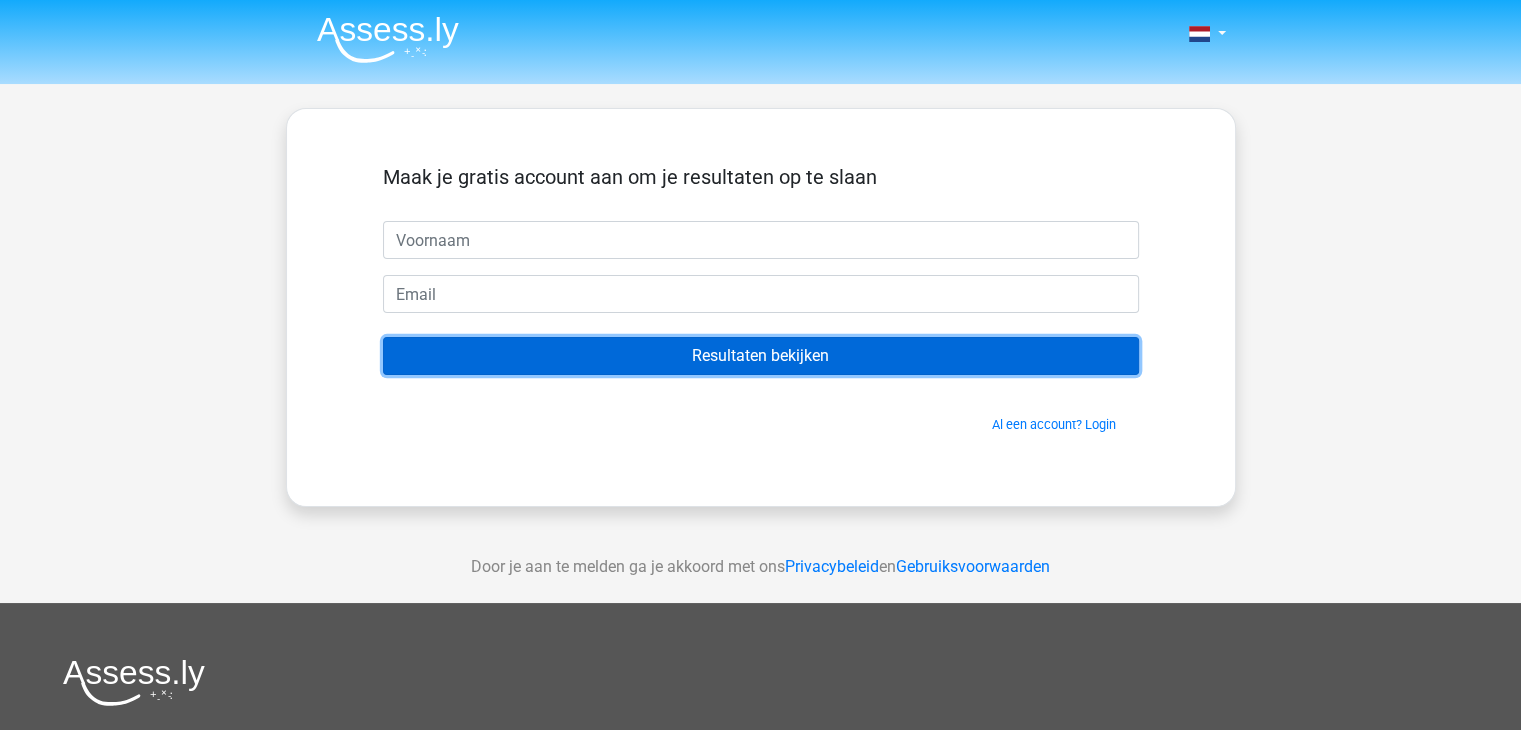 click on "Resultaten bekijken" at bounding box center [761, 356] 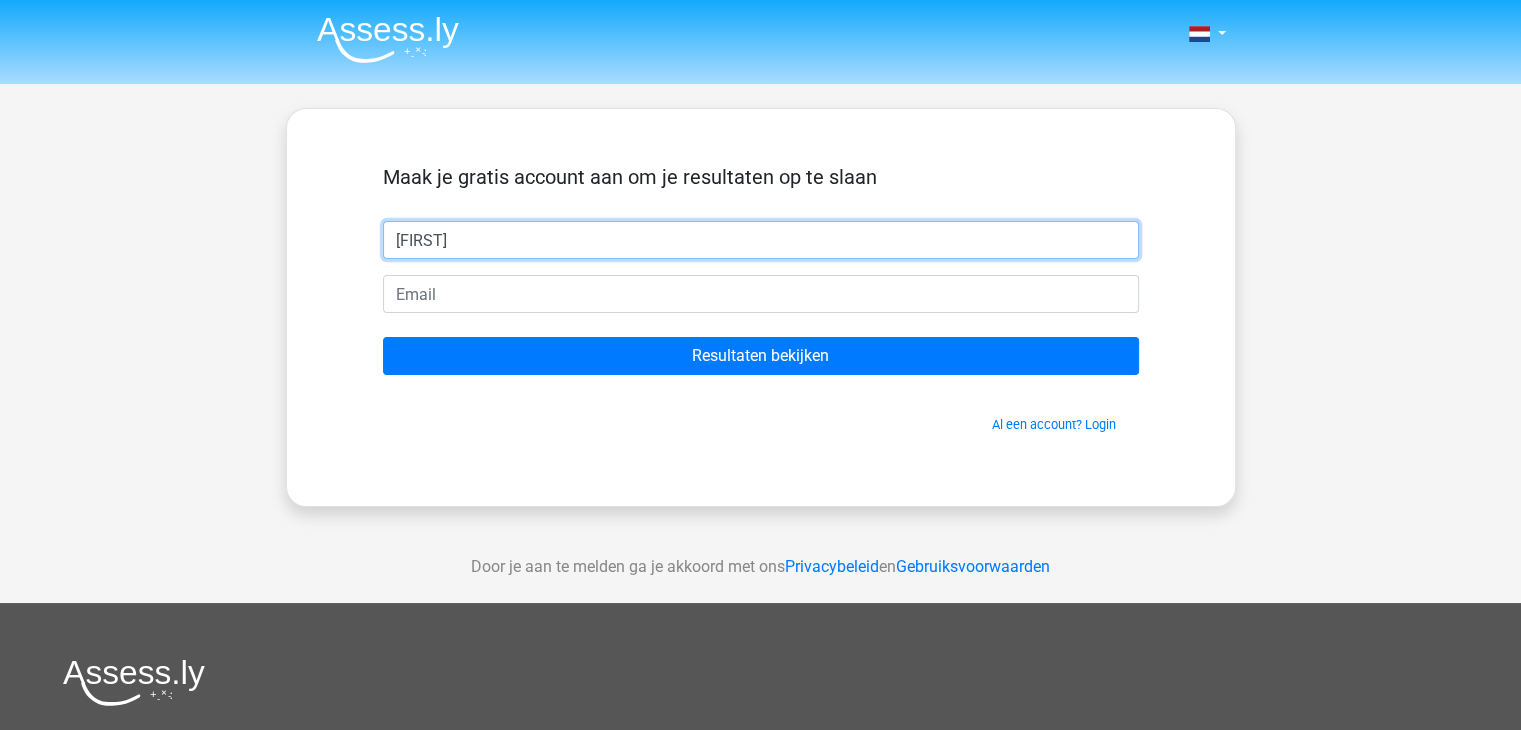 type on "[FIRST]" 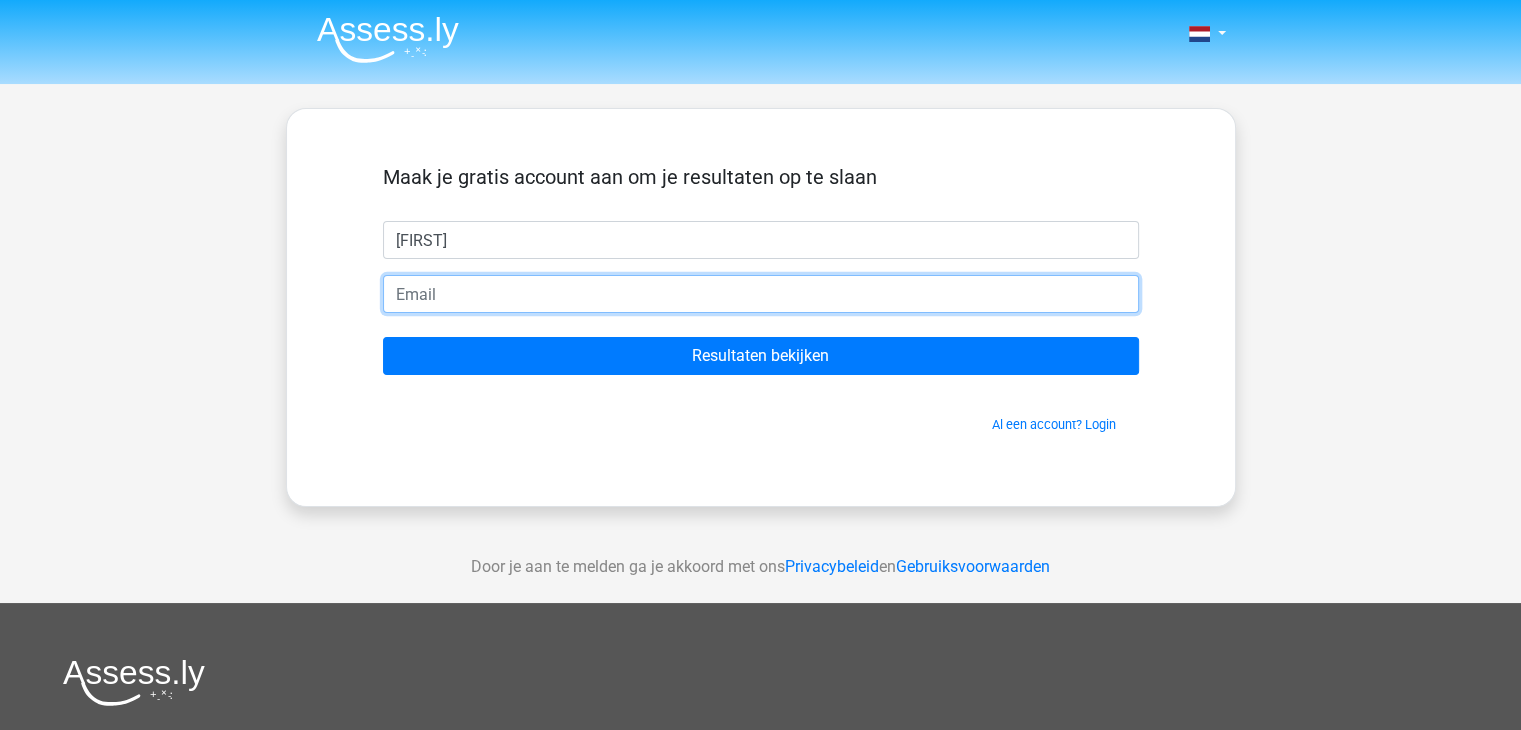 click at bounding box center (761, 294) 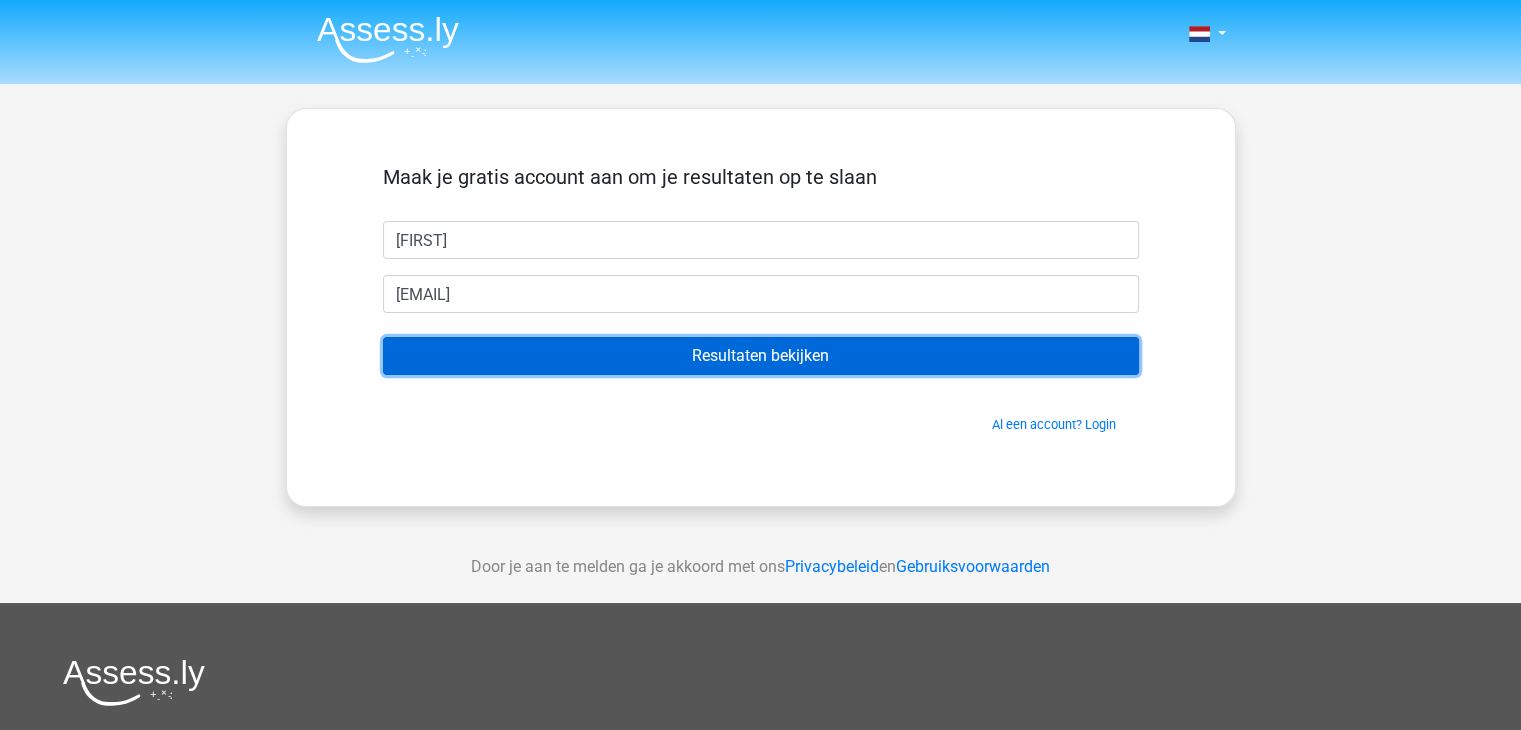 click on "Resultaten bekijken" at bounding box center [761, 356] 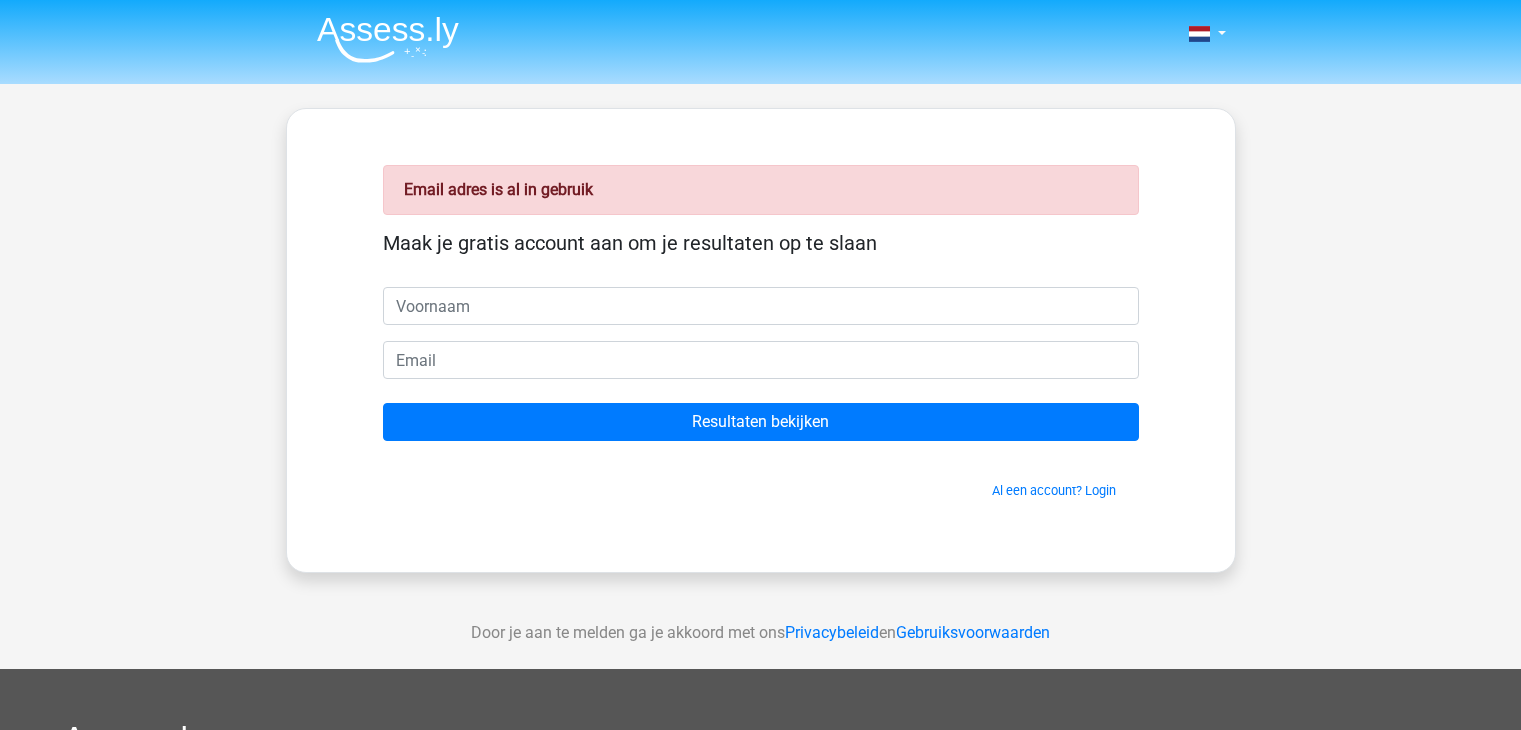 scroll, scrollTop: 0, scrollLeft: 0, axis: both 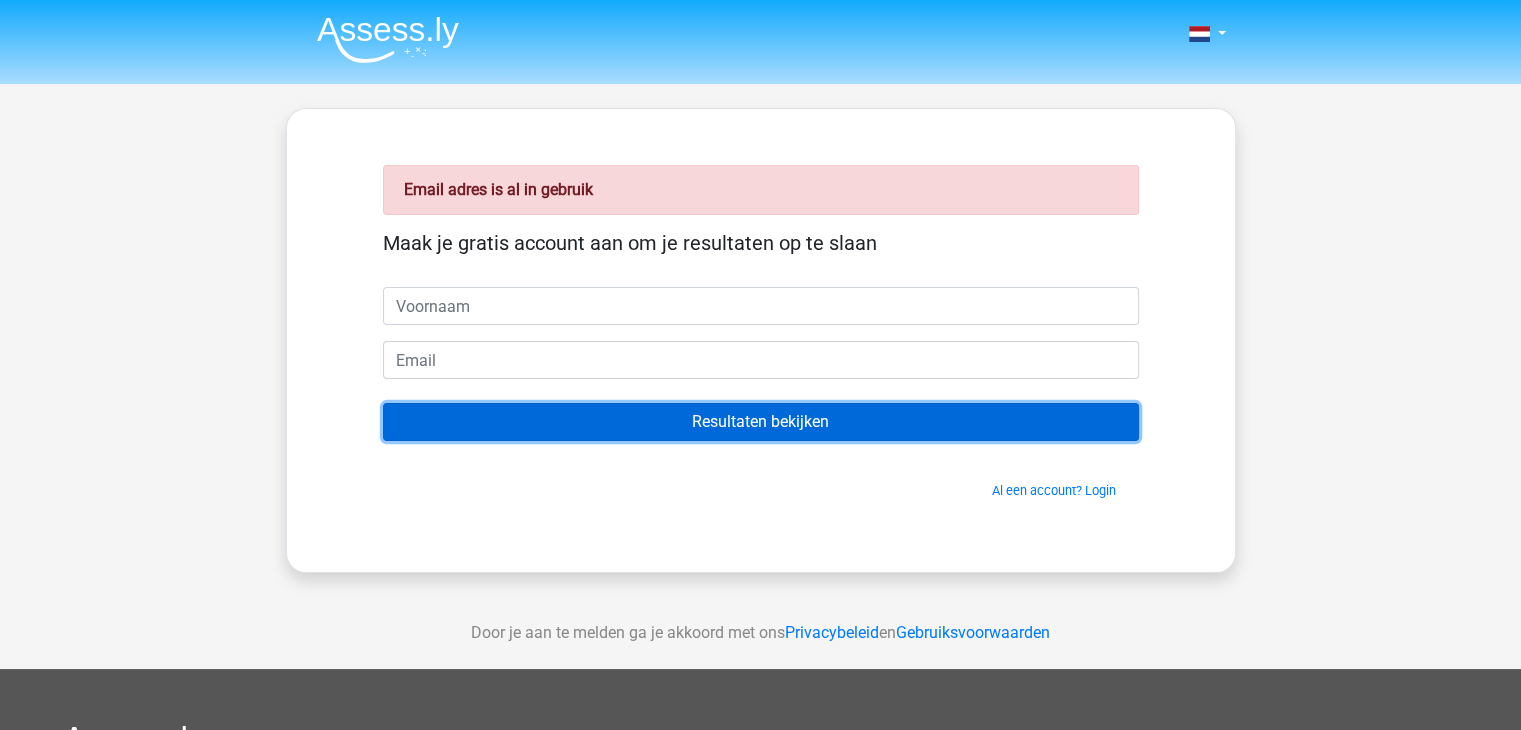 click on "Resultaten bekijken" at bounding box center (761, 422) 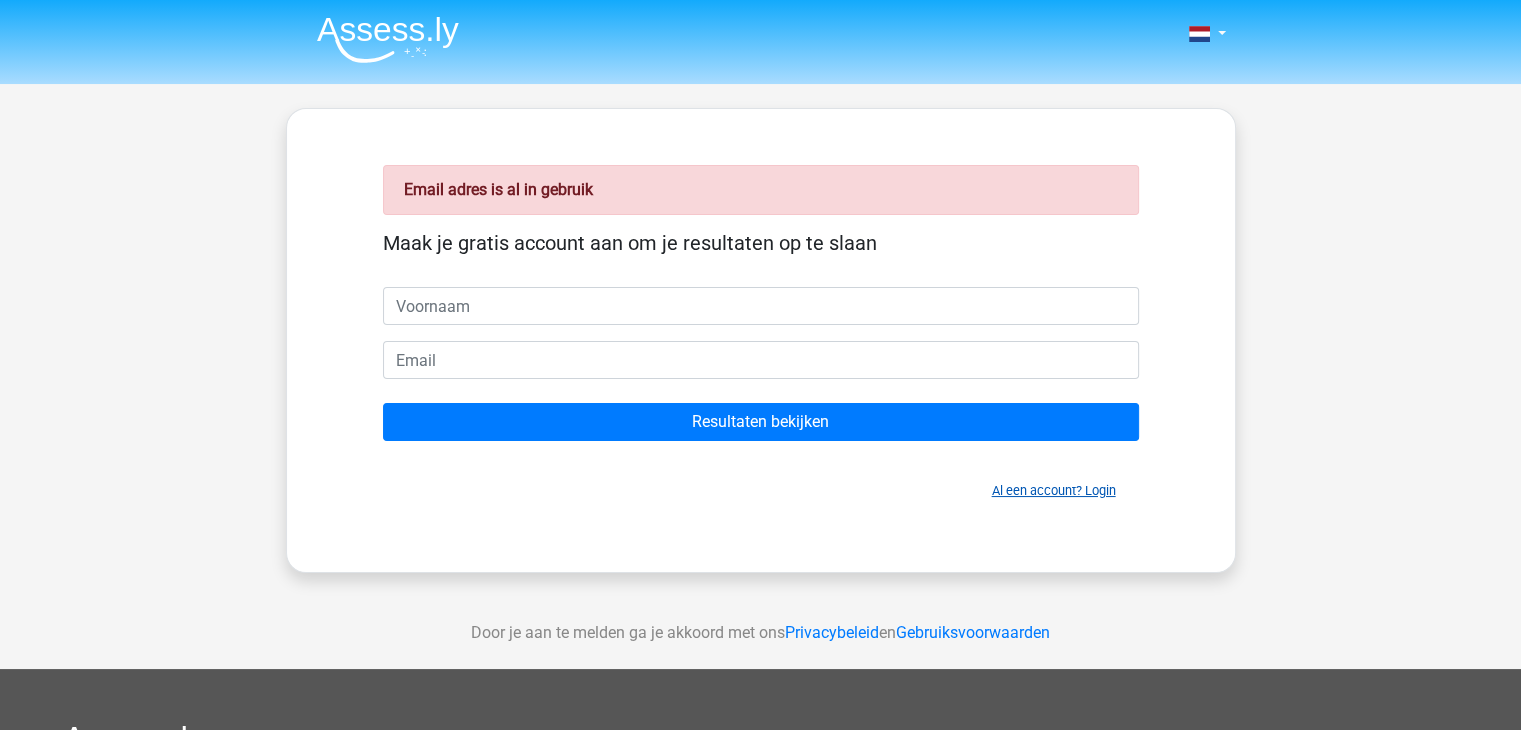 click on "Al een account? Login" at bounding box center [1054, 490] 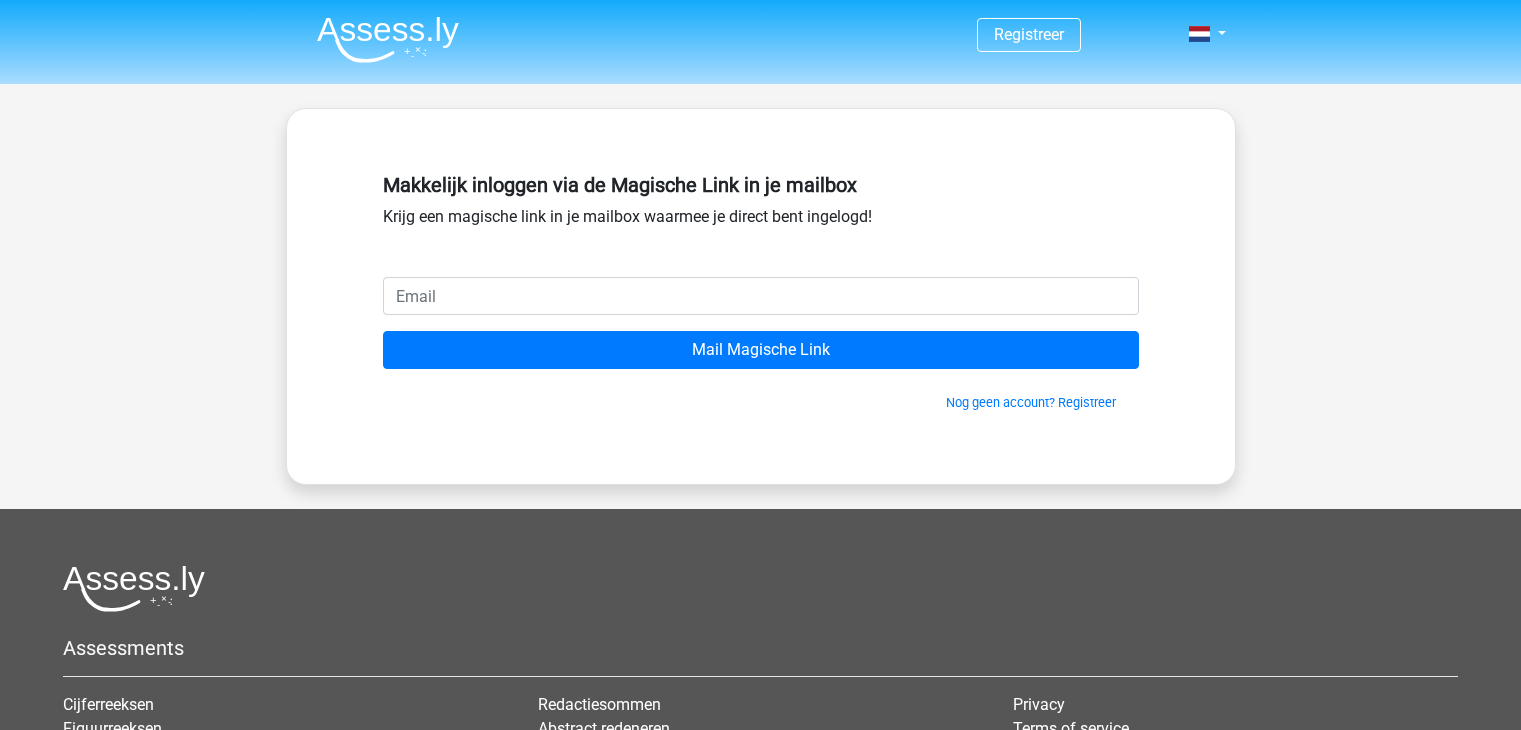 scroll, scrollTop: 0, scrollLeft: 0, axis: both 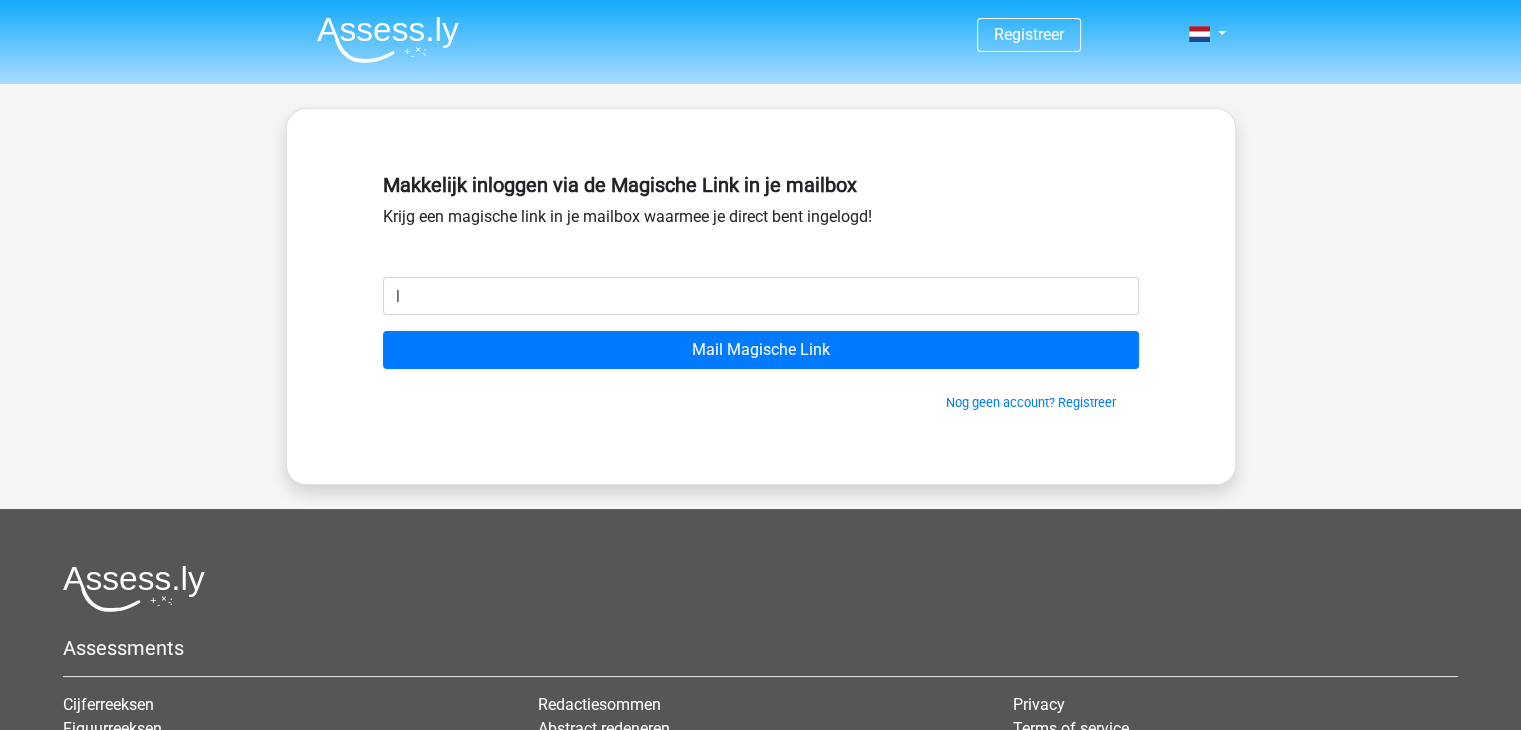 type on "[EMAIL]" 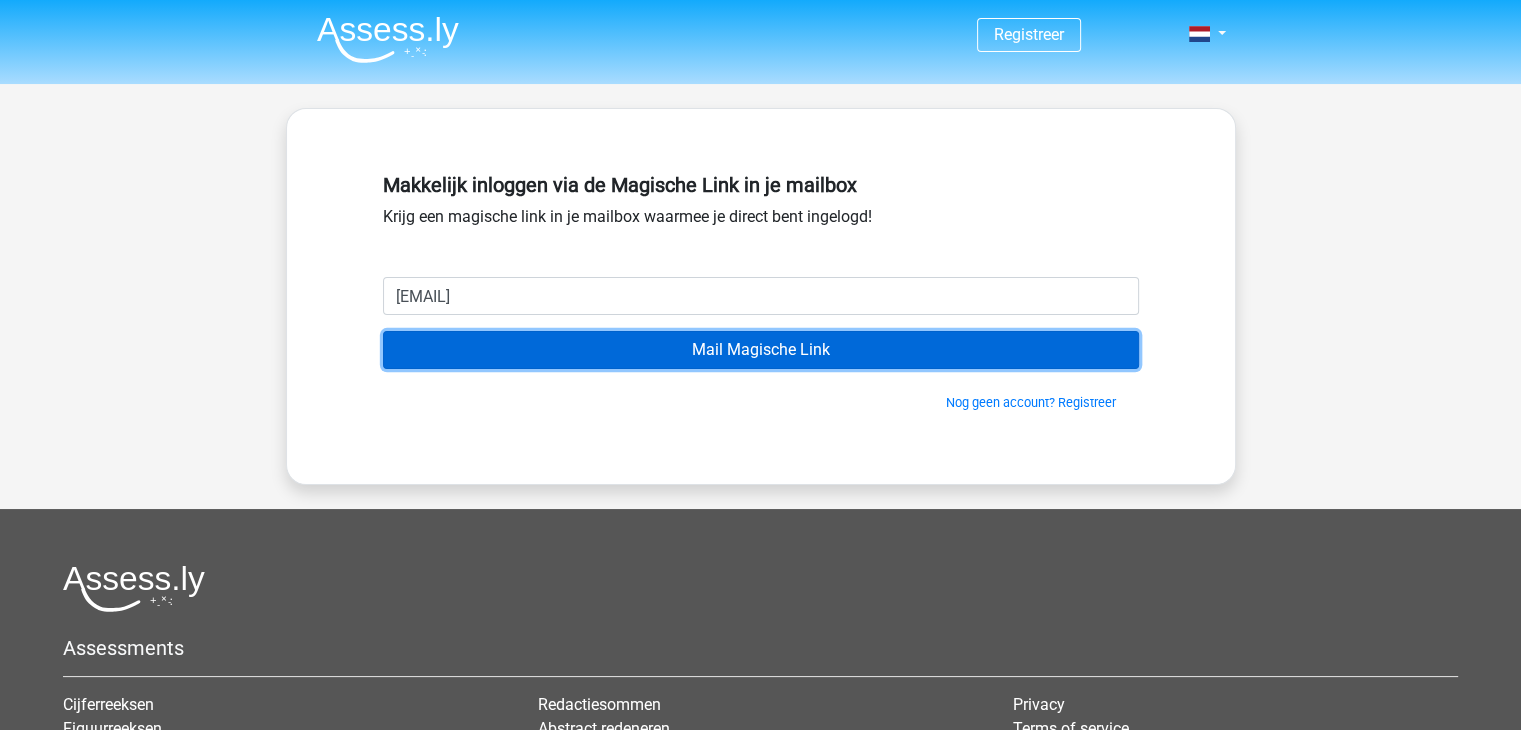 click on "Mail Magische Link" at bounding box center [761, 350] 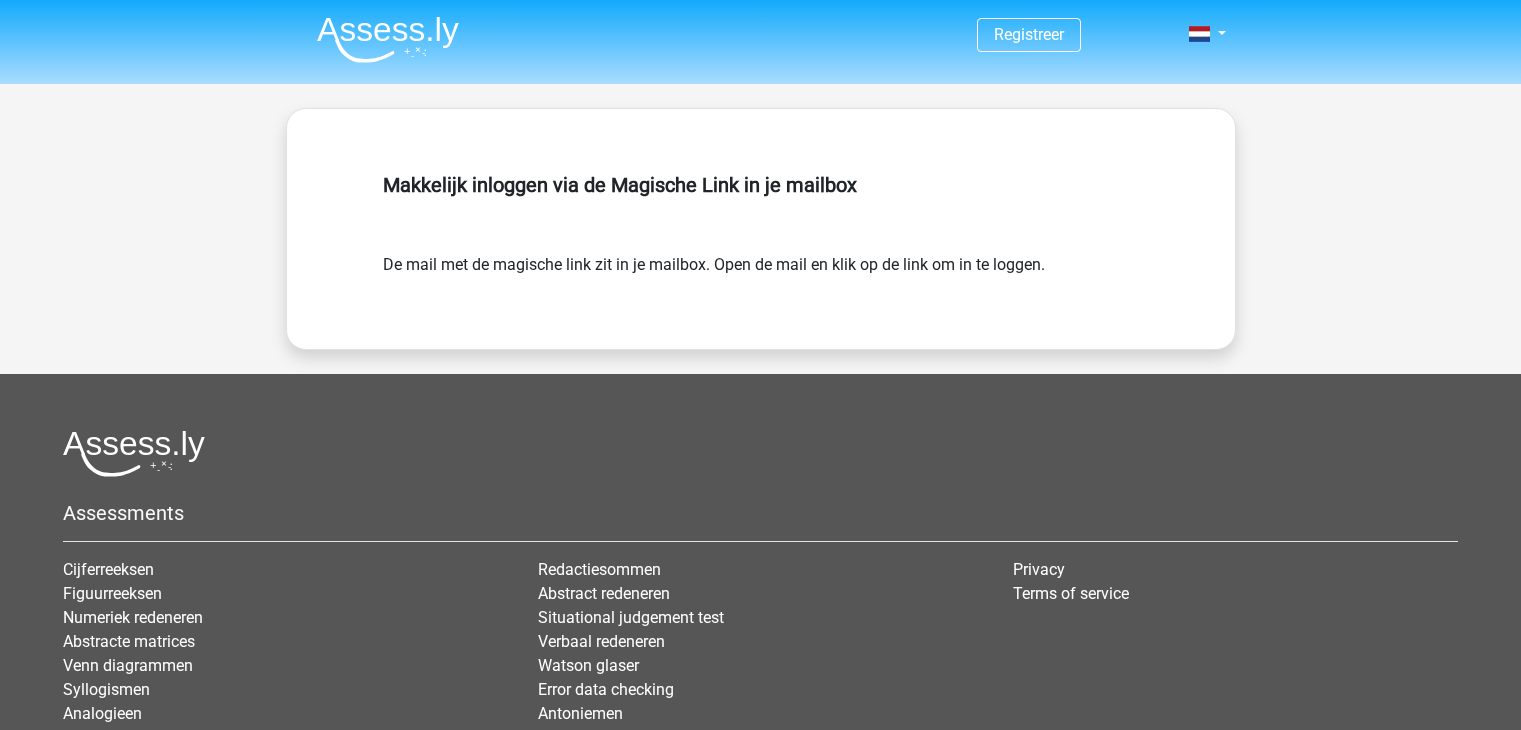 scroll, scrollTop: 0, scrollLeft: 0, axis: both 